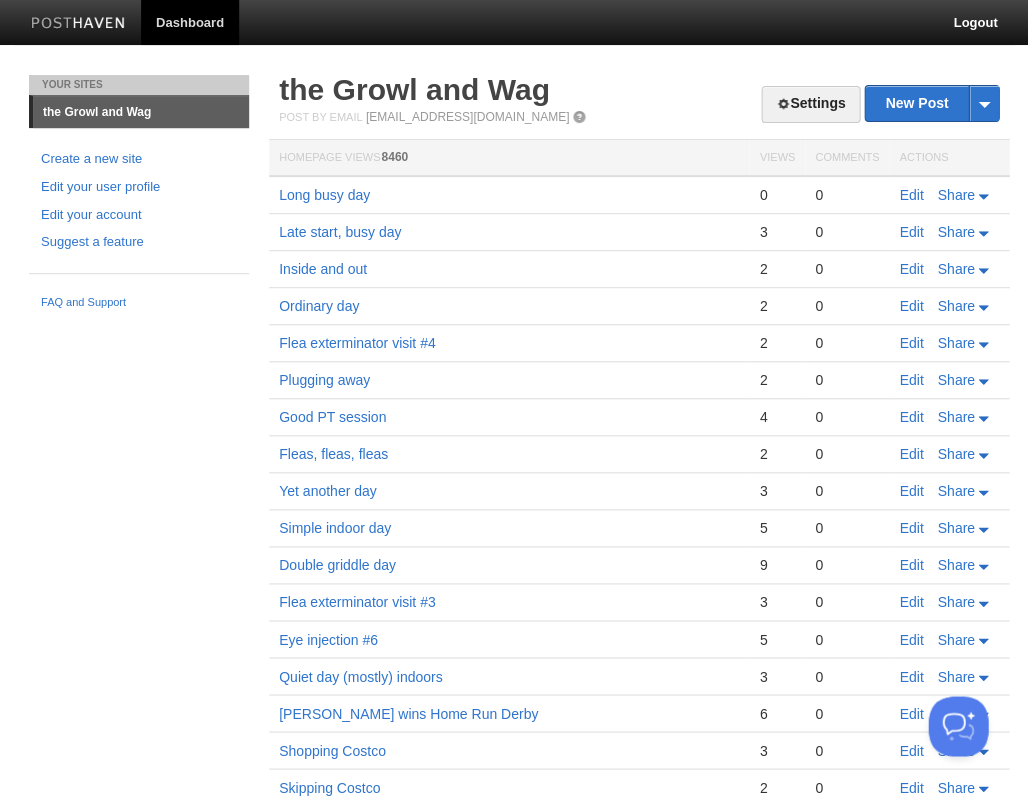scroll, scrollTop: 0, scrollLeft: 0, axis: both 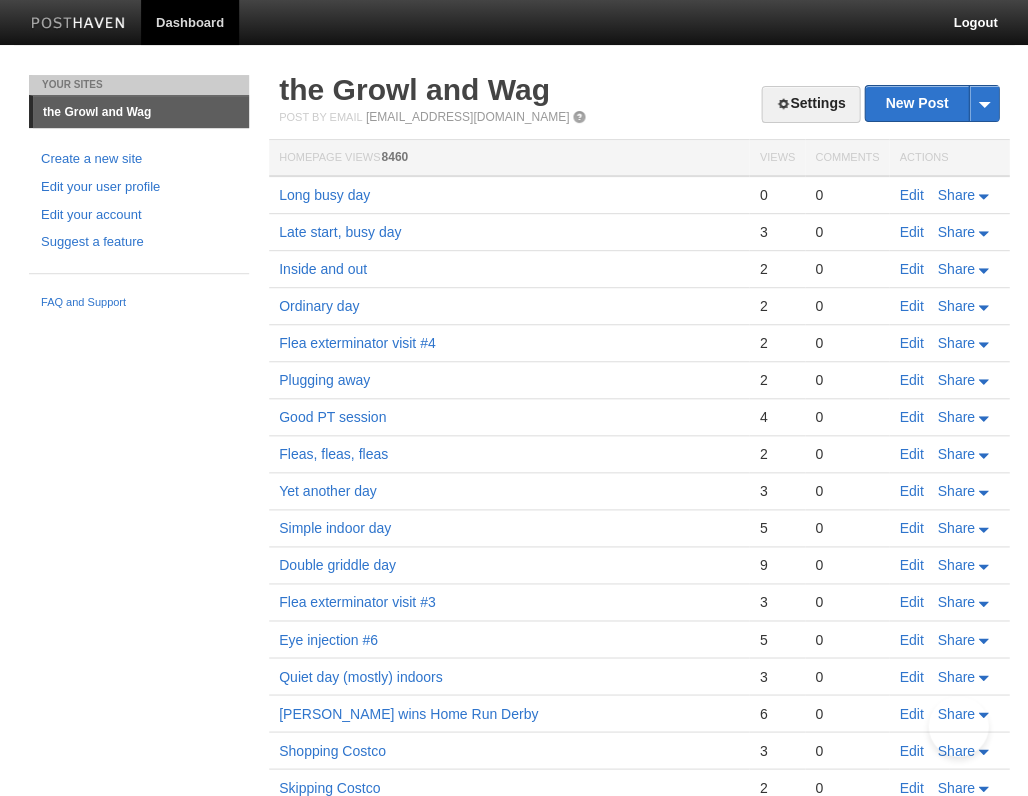 click on "Edit" at bounding box center [911, 195] 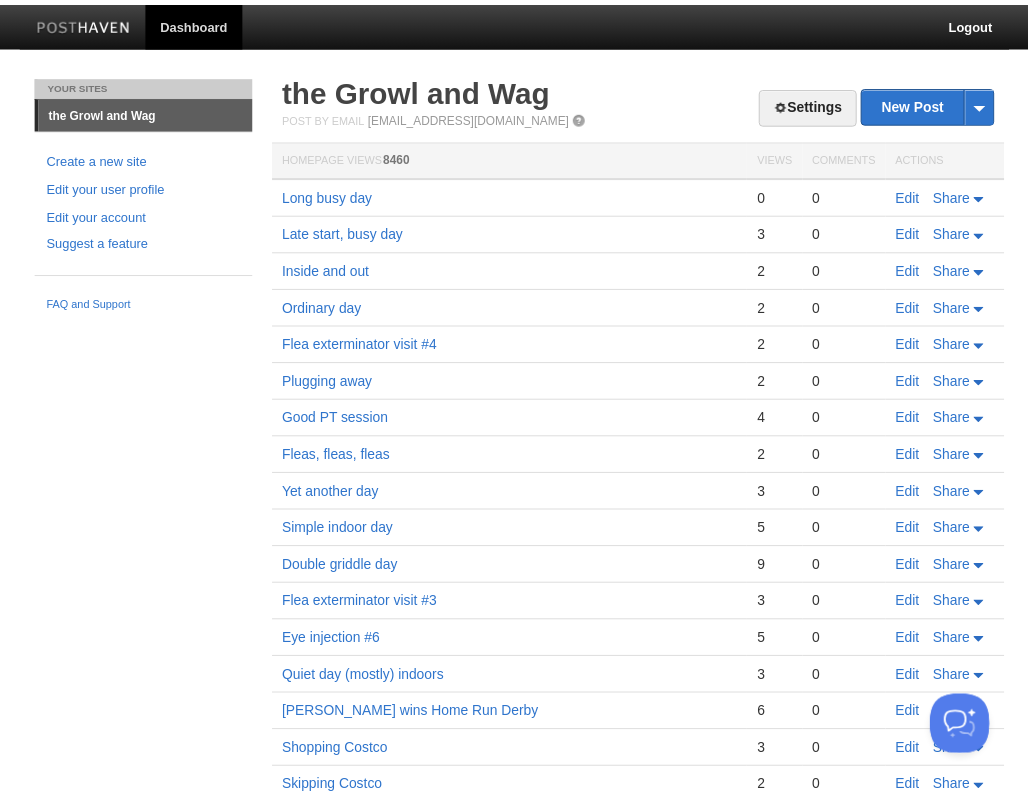 scroll, scrollTop: 0, scrollLeft: 0, axis: both 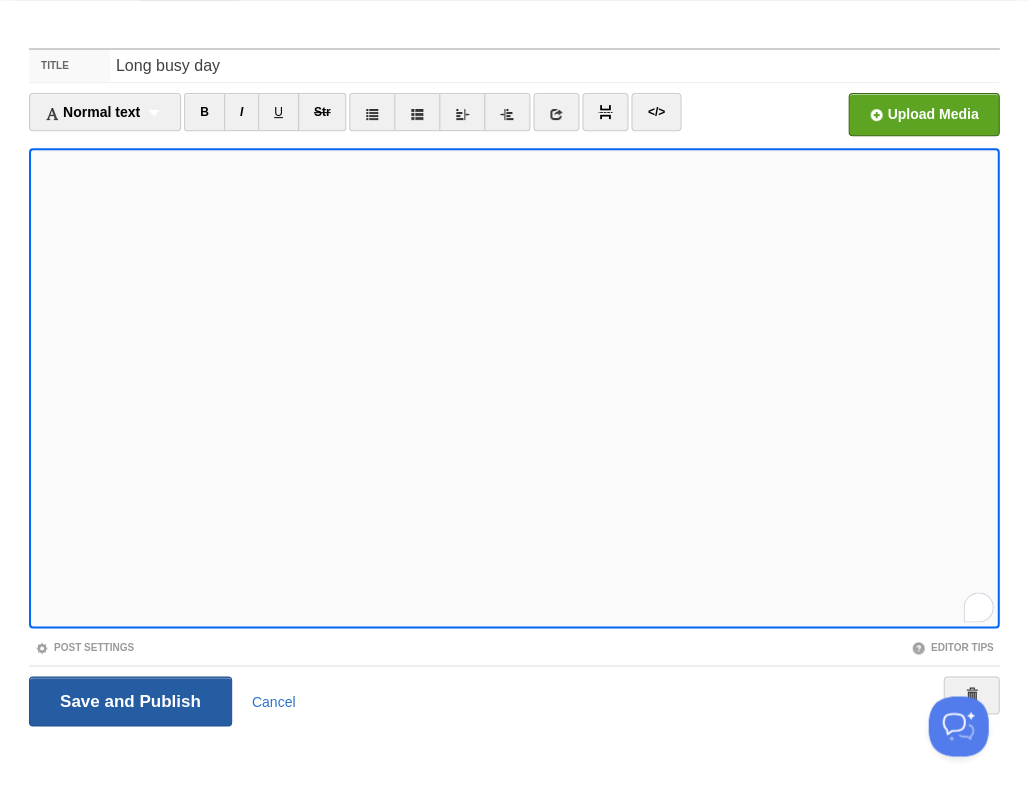click on "Save and Publish" at bounding box center (130, 701) 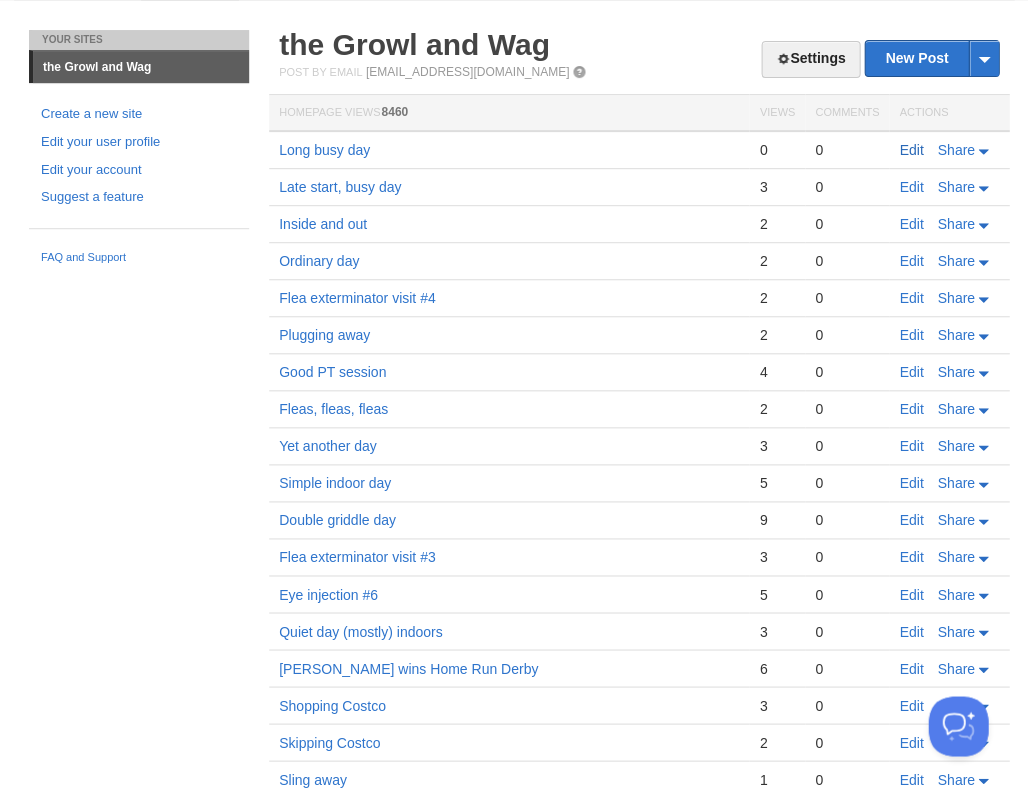click on "Edit" at bounding box center (911, 150) 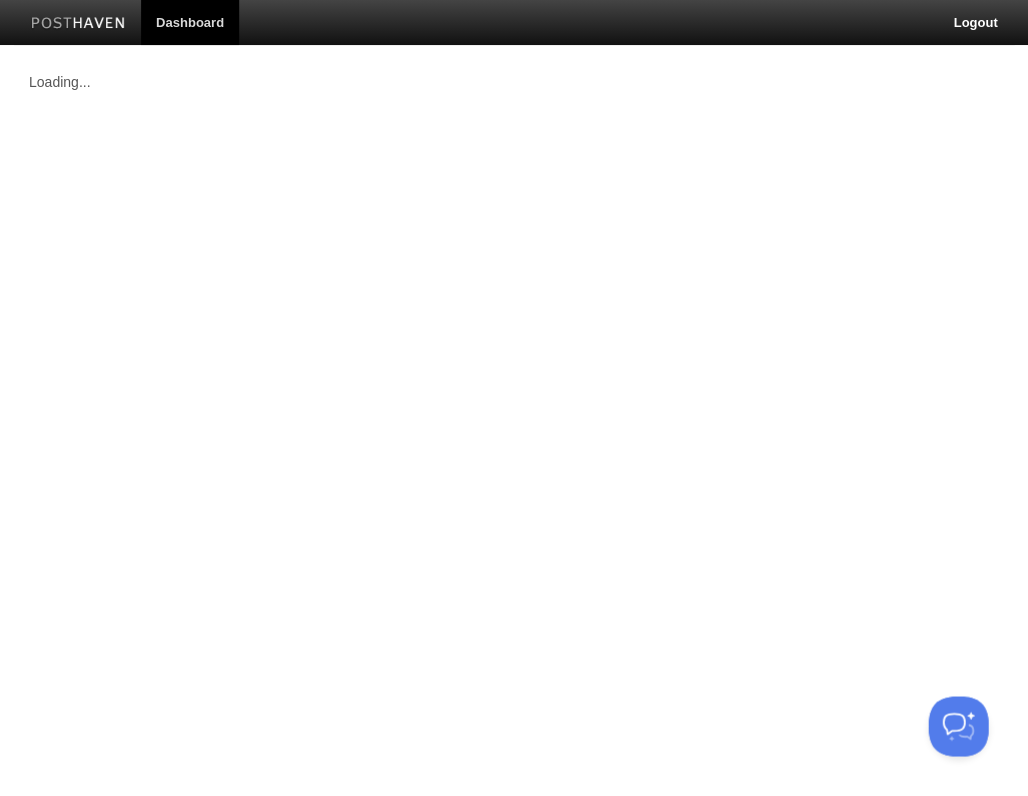 scroll, scrollTop: 0, scrollLeft: 0, axis: both 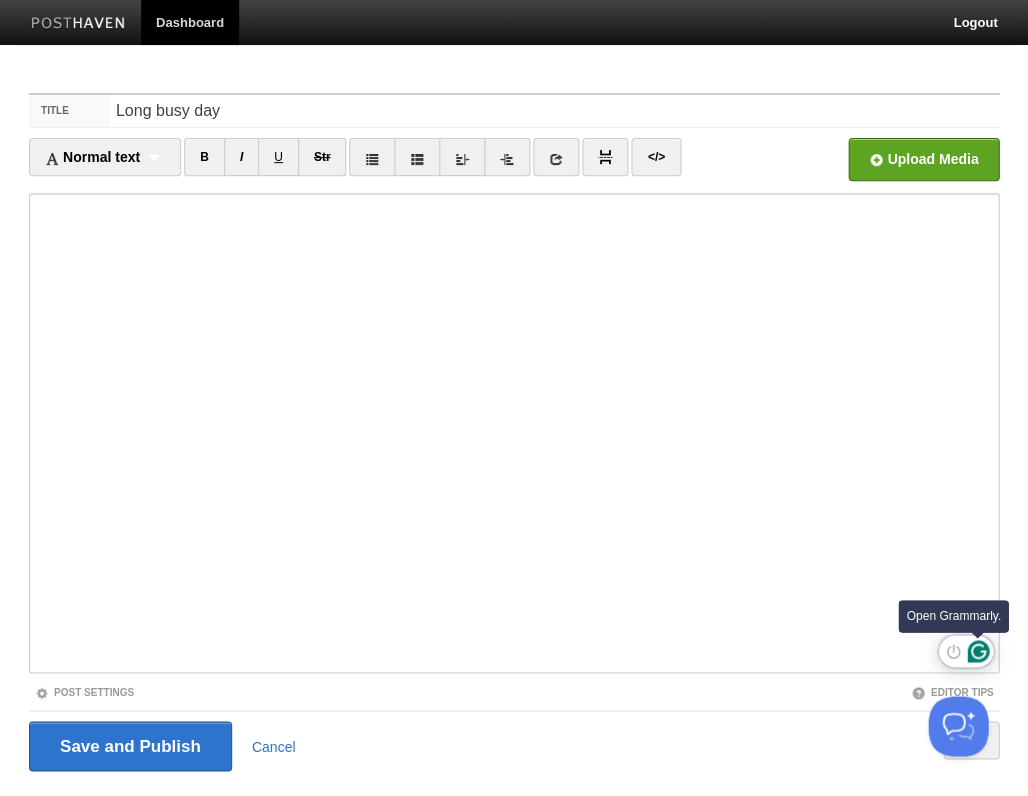 click 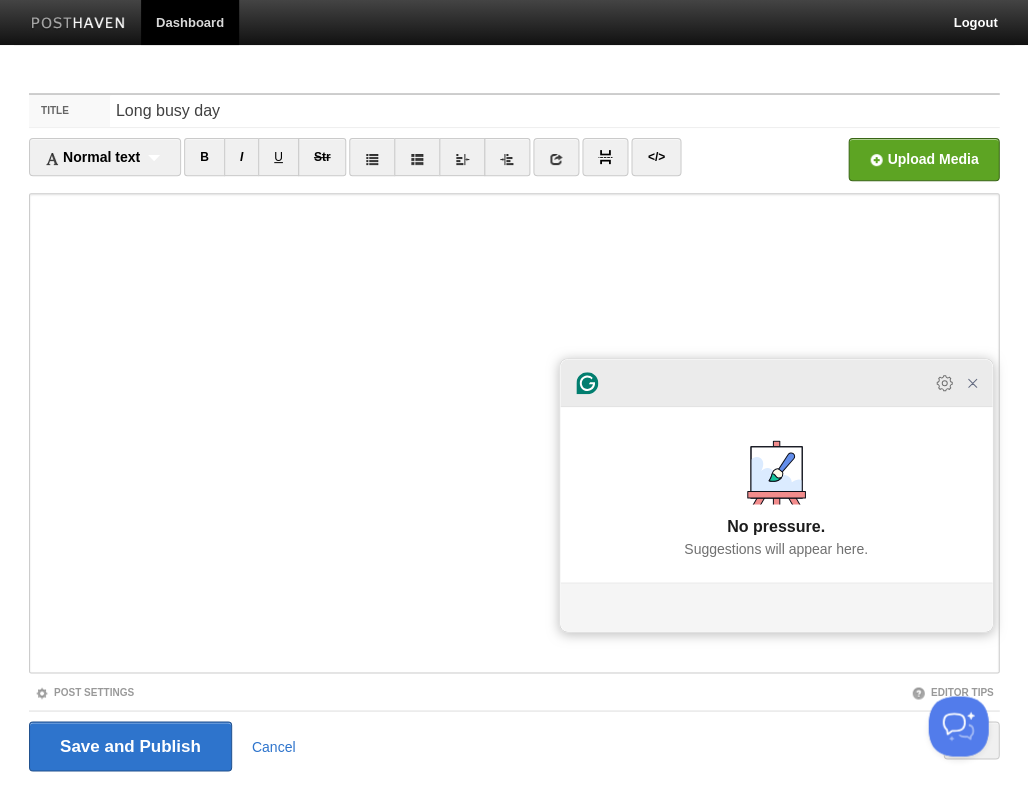 click 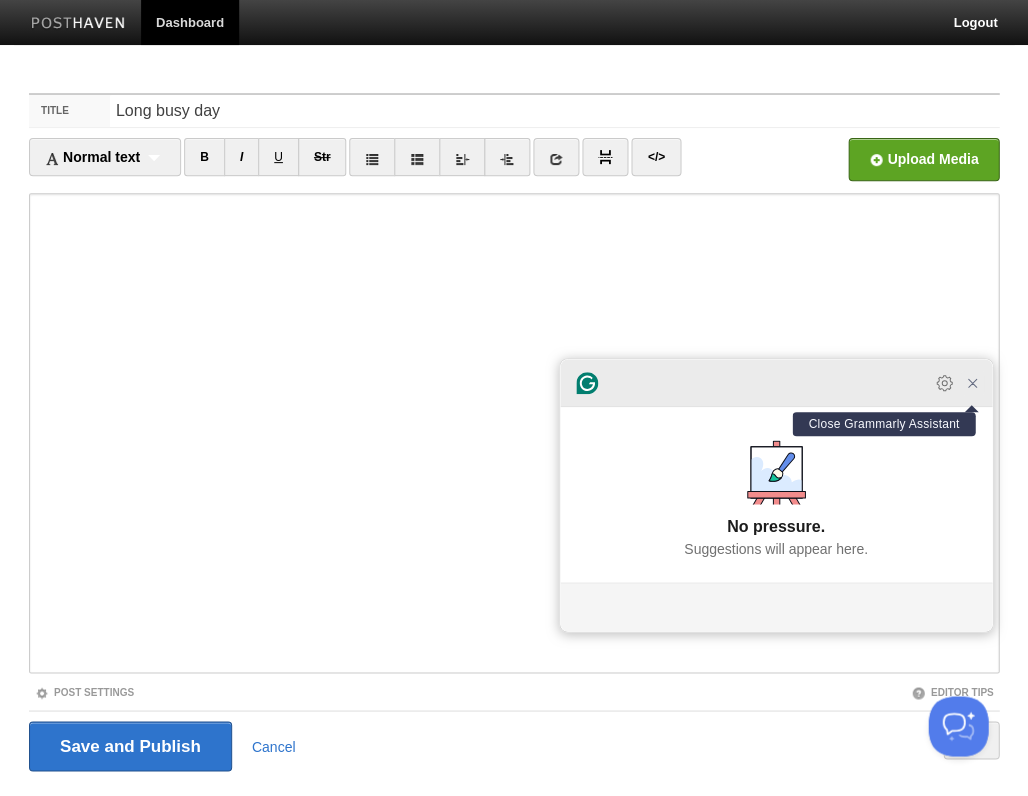 click 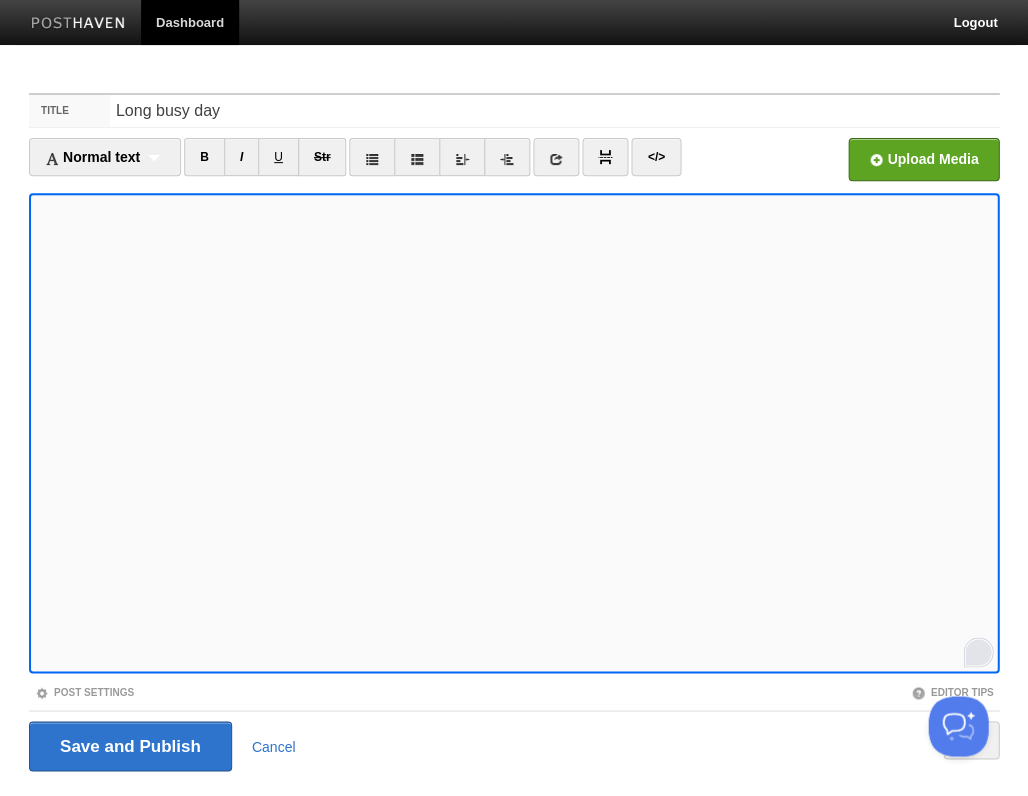 scroll, scrollTop: 486, scrollLeft: 0, axis: vertical 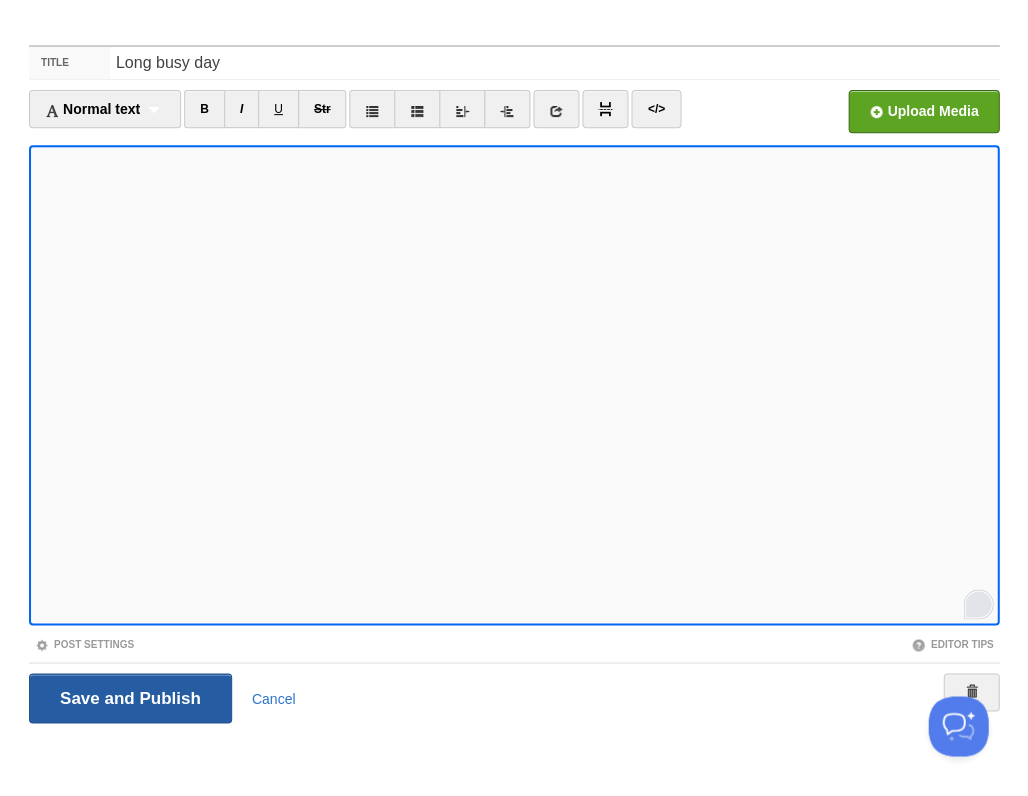click on "Save and Publish" at bounding box center (130, 698) 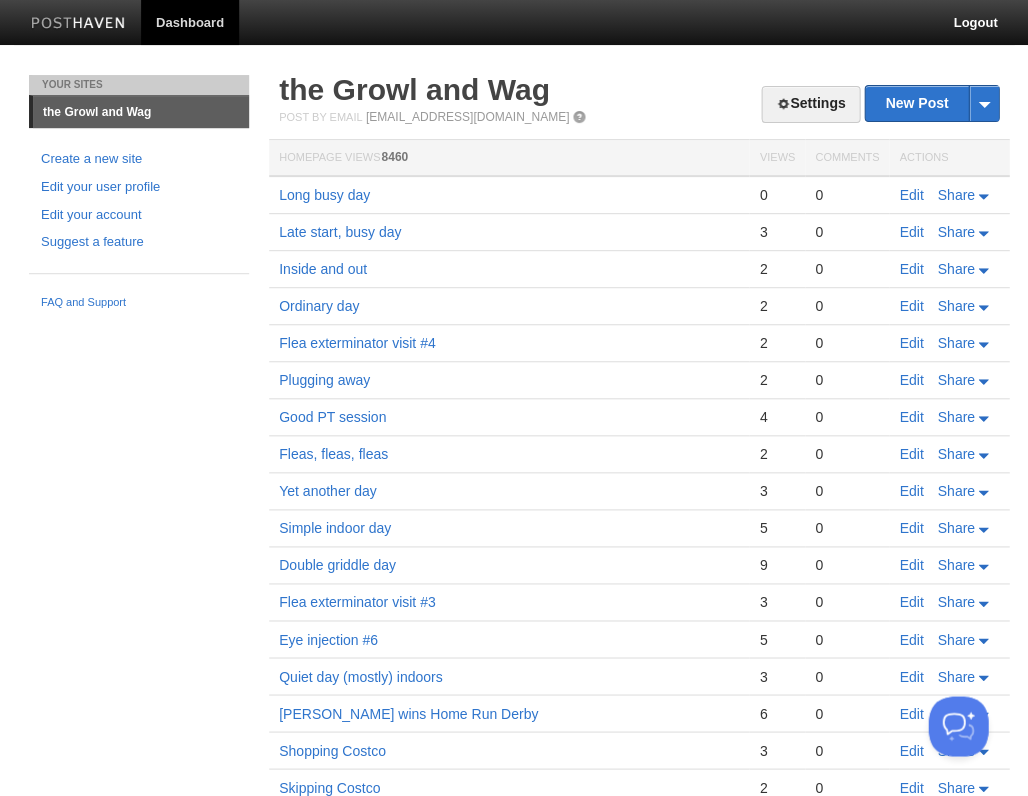 scroll, scrollTop: 0, scrollLeft: 0, axis: both 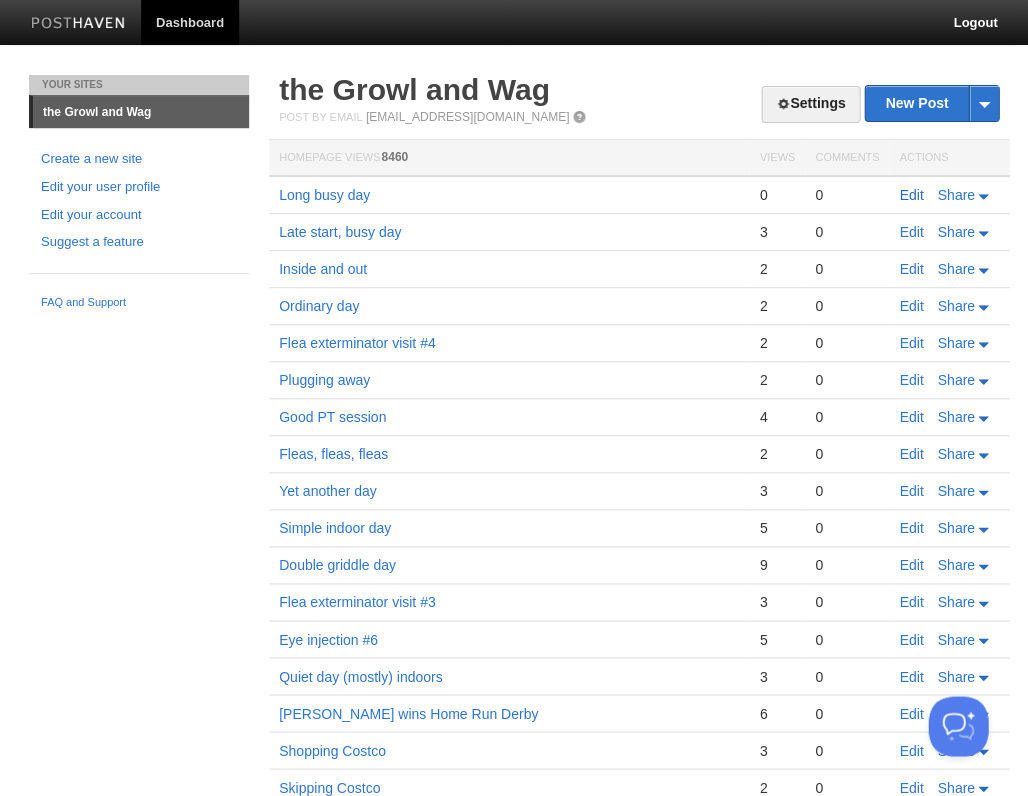click on "Edit" at bounding box center [911, 195] 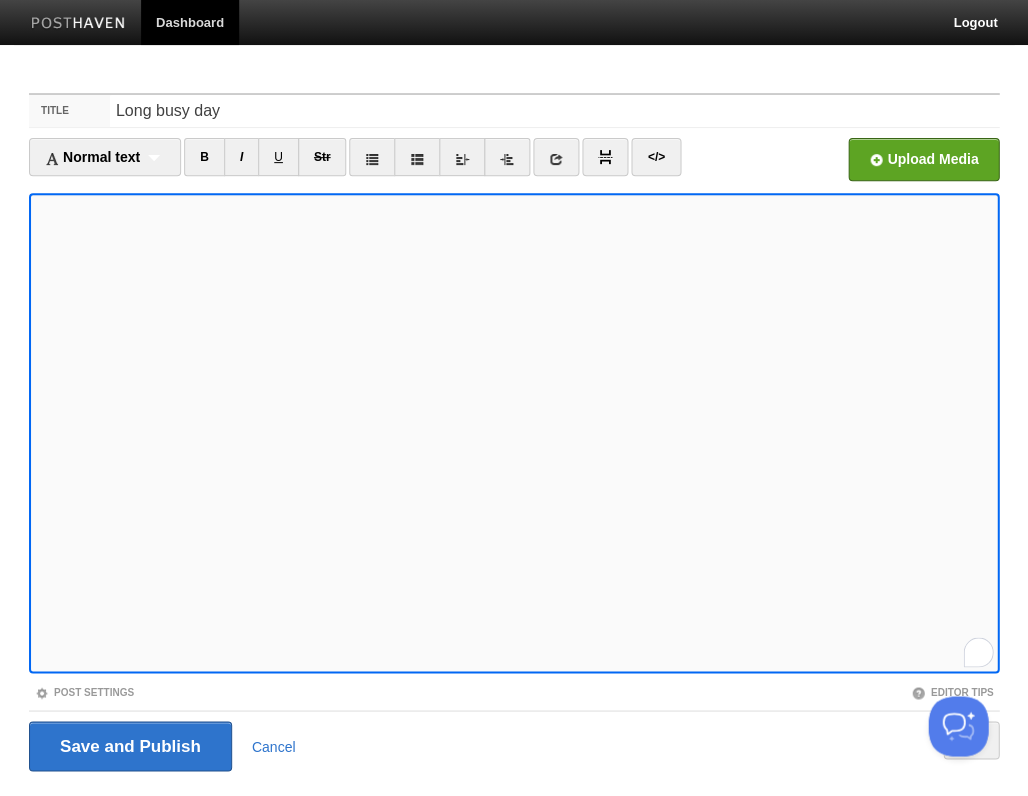 scroll, scrollTop: 0, scrollLeft: 0, axis: both 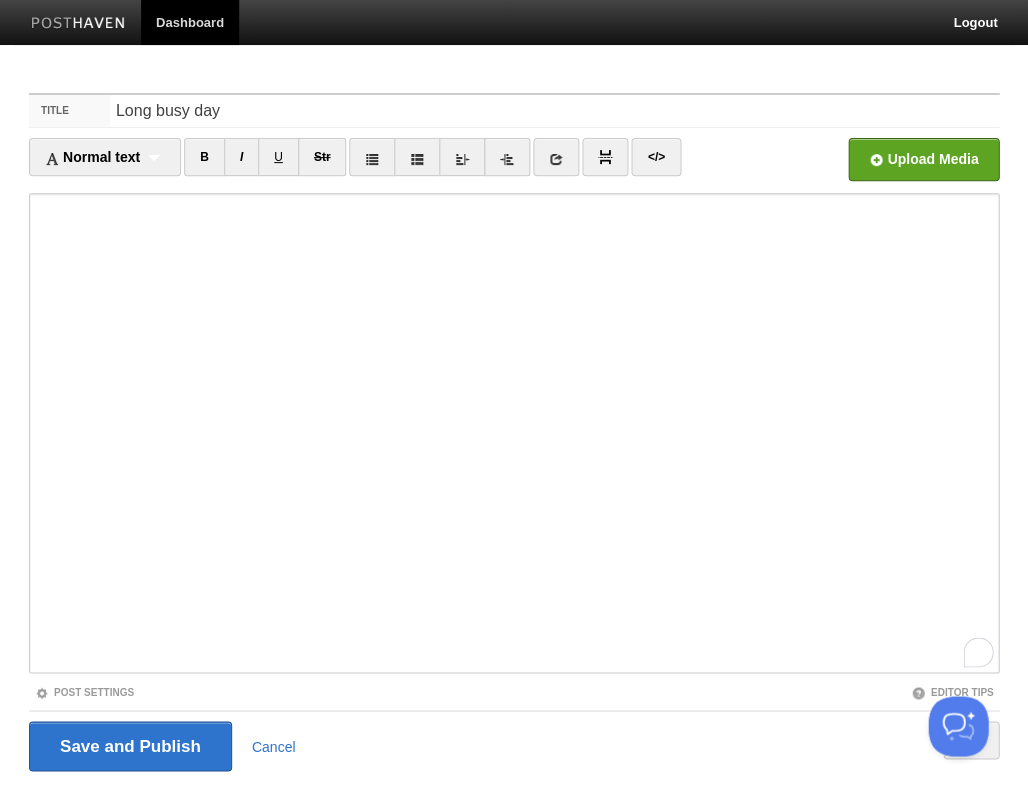 click on "Dashboard" at bounding box center (190, 22) 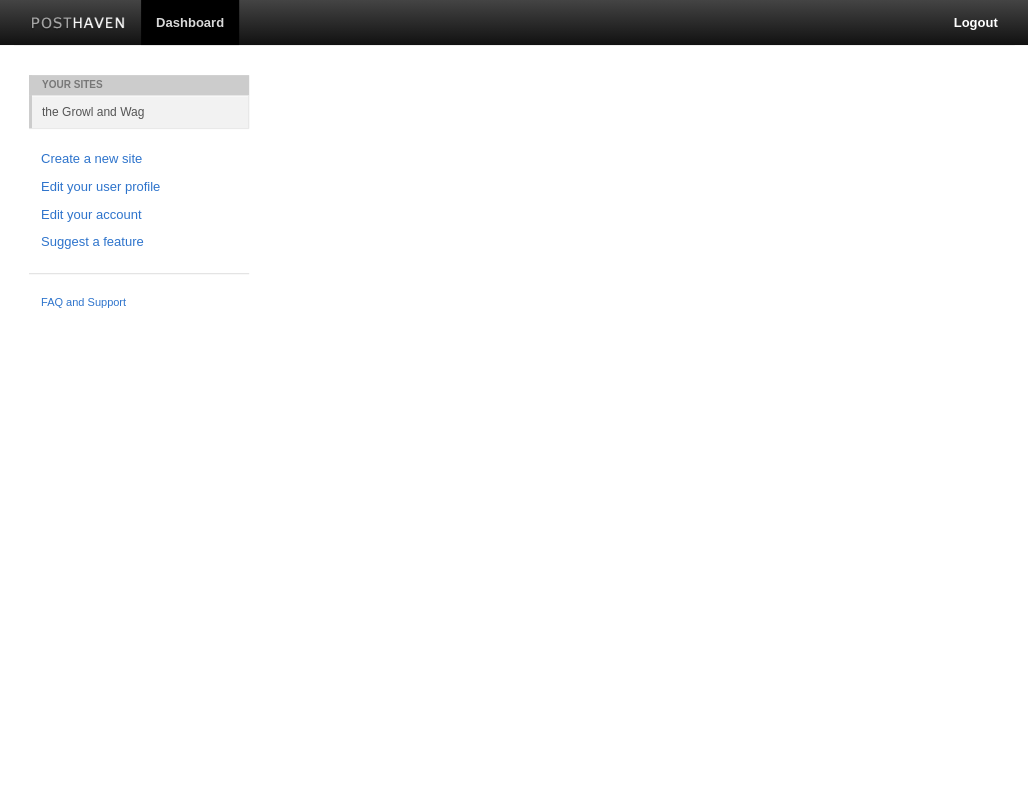 scroll, scrollTop: 0, scrollLeft: 0, axis: both 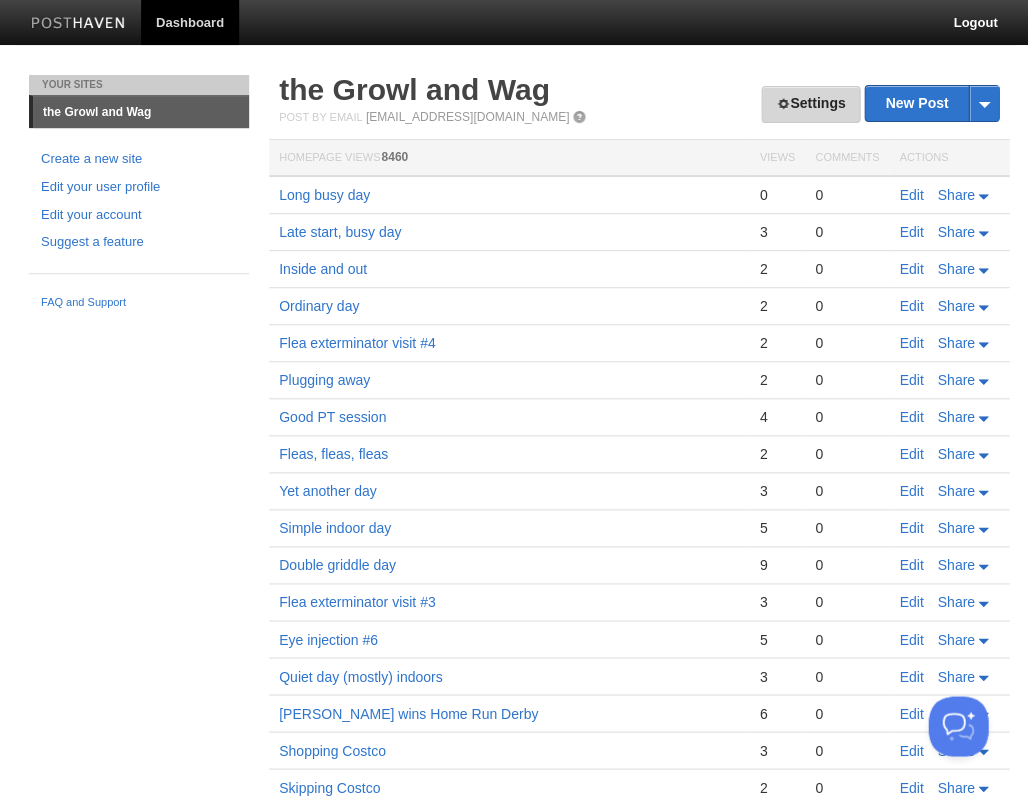 click on "Settings" at bounding box center [810, 104] 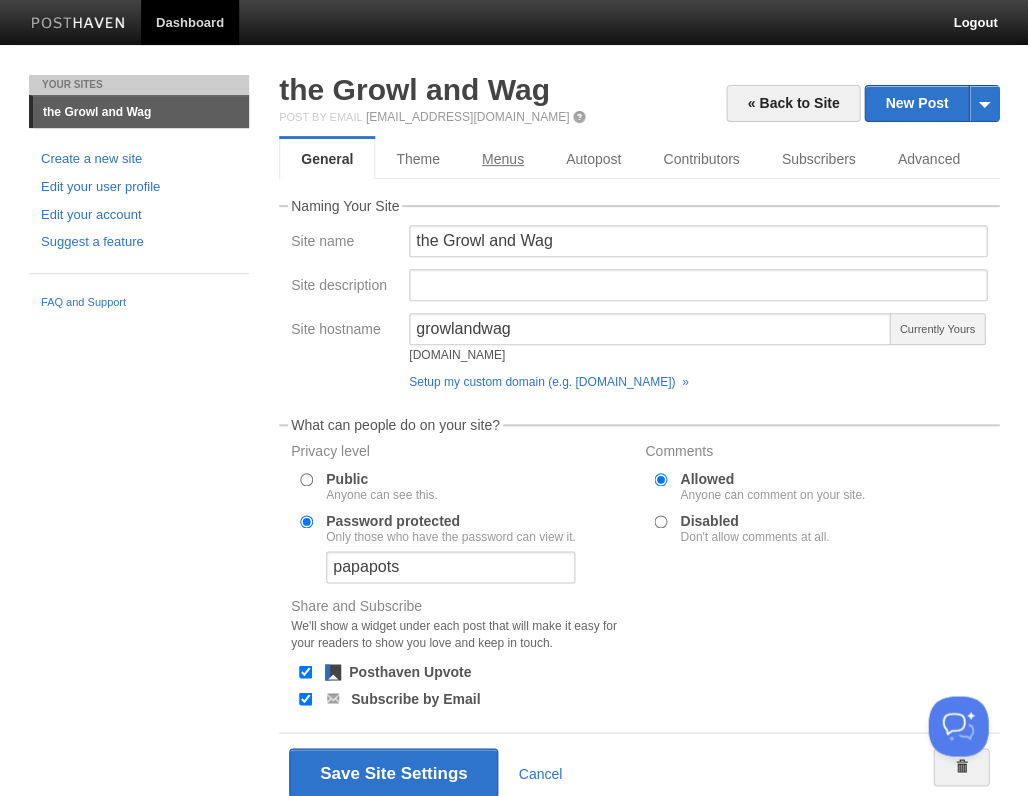 click on "Menus" at bounding box center [503, 159] 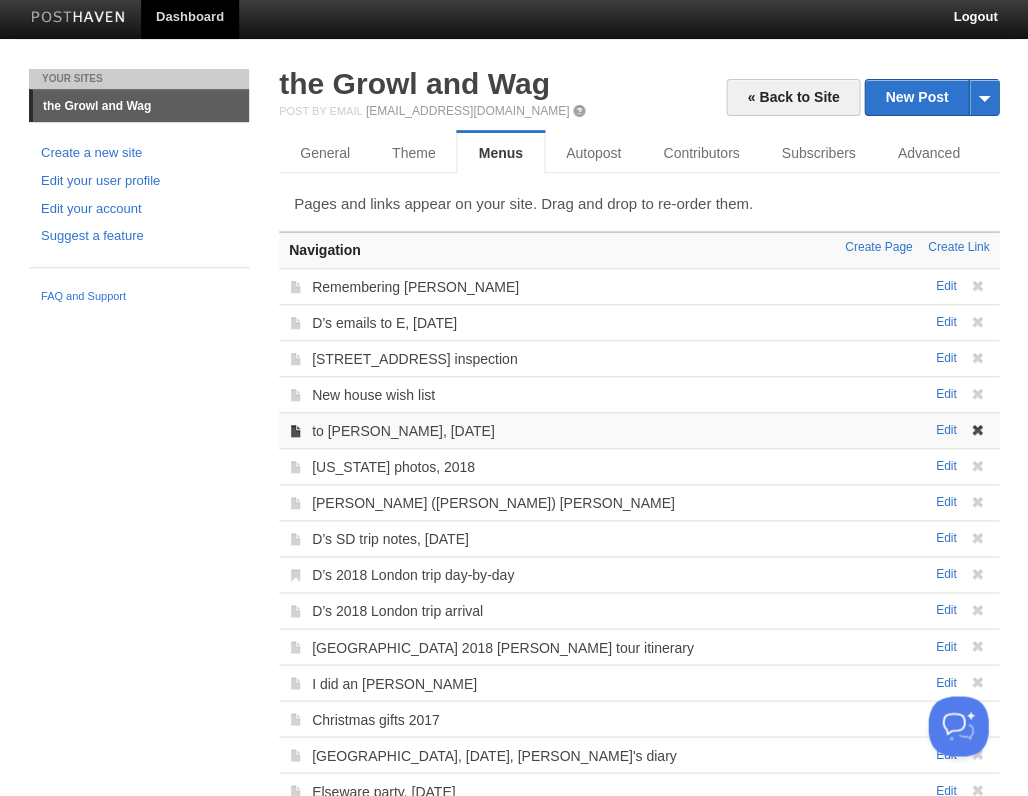 scroll, scrollTop: 0, scrollLeft: 0, axis: both 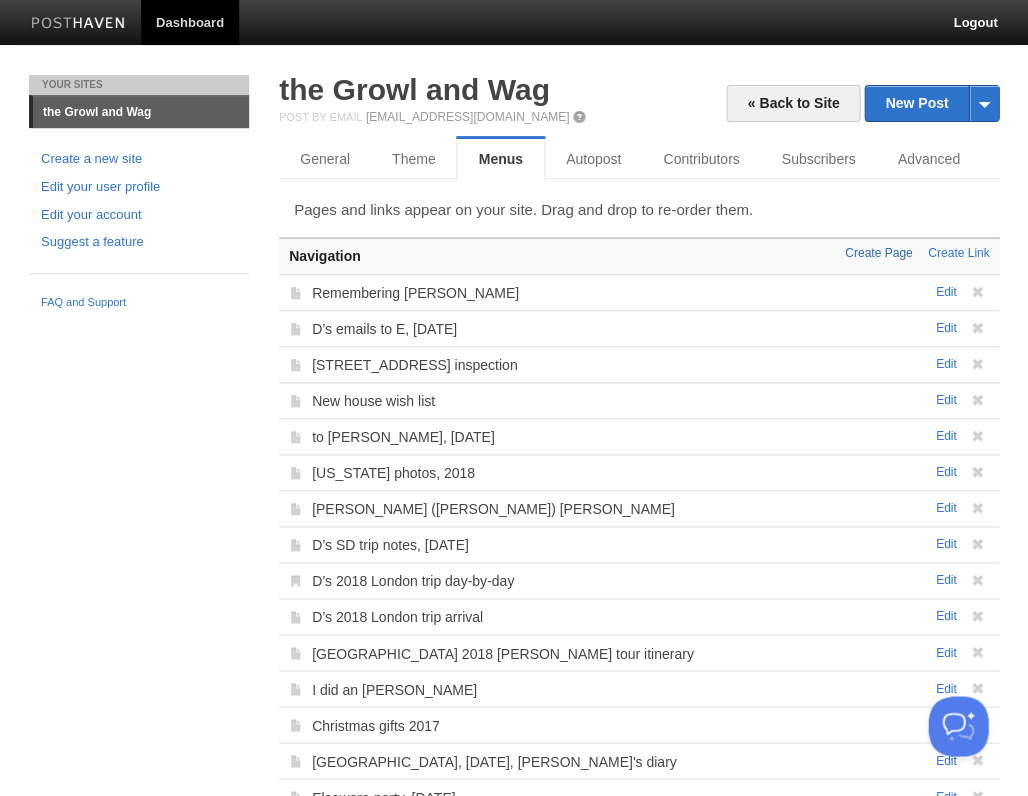 click on "Create Page" at bounding box center (878, 253) 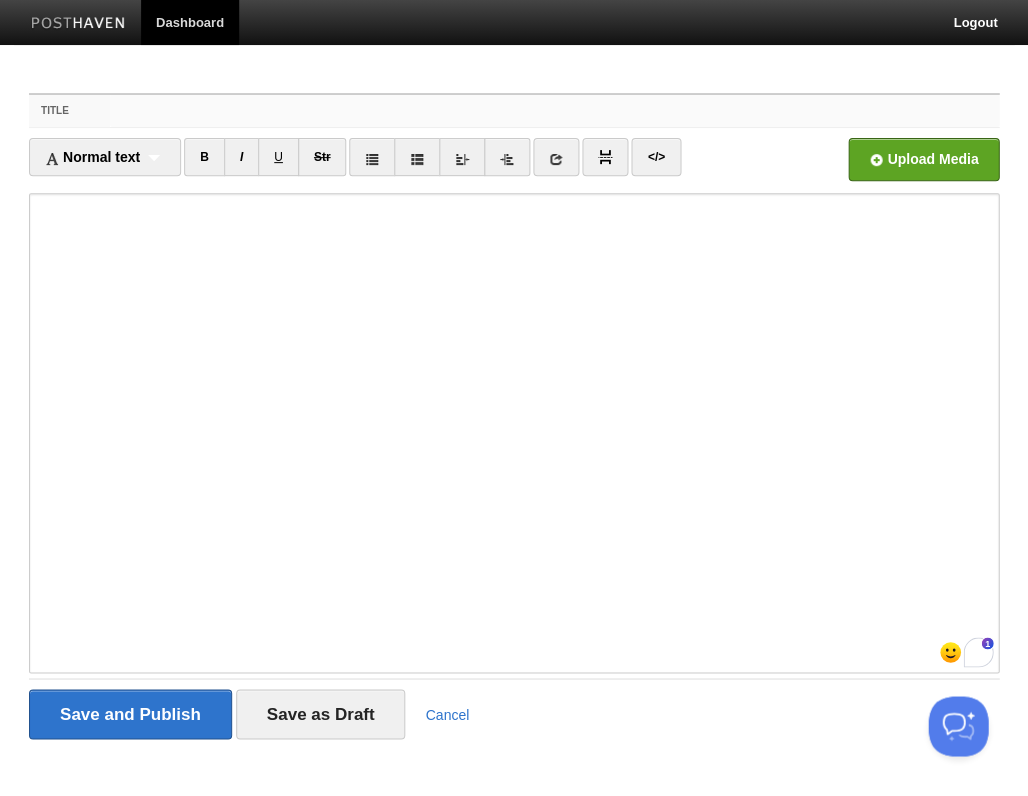 click on "Title" at bounding box center [554, 111] 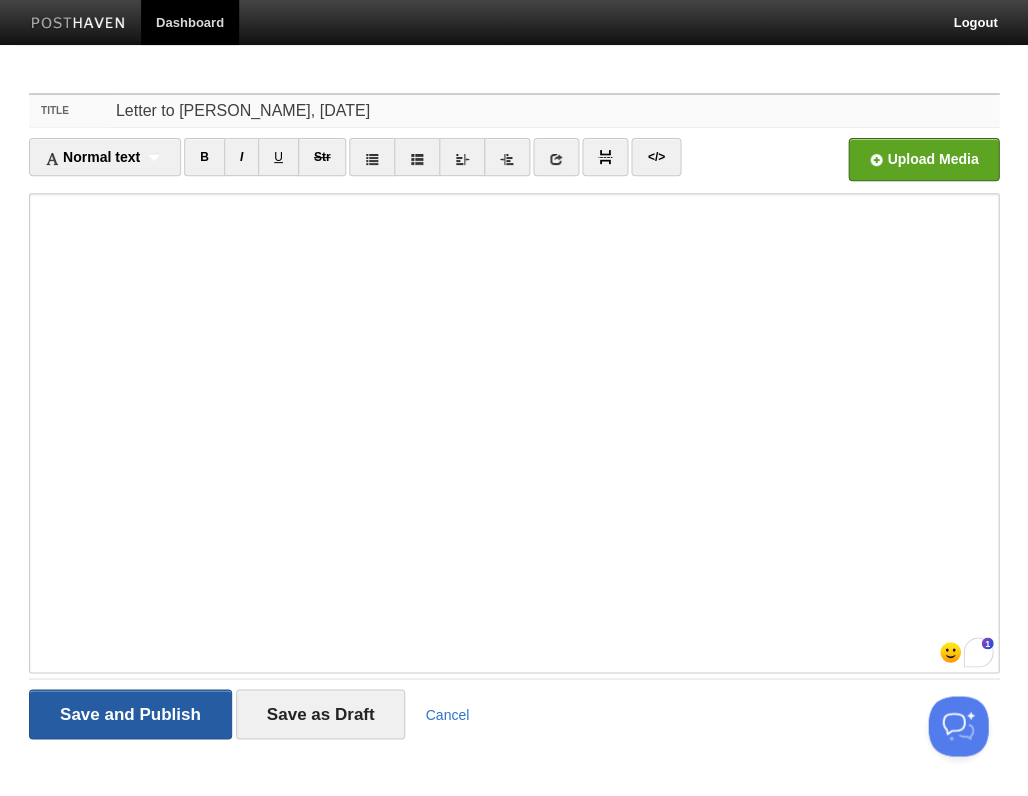 type on "Letter to cousin Bill, 25.07.29" 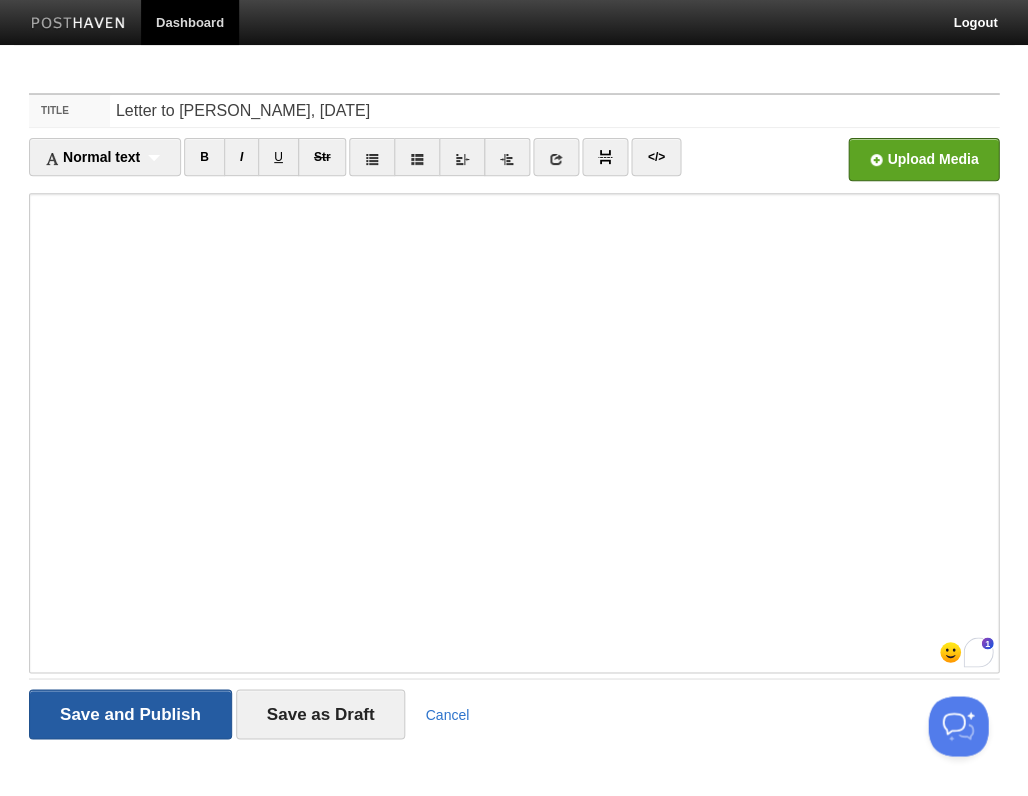 click on "Save and Publish" at bounding box center (130, 714) 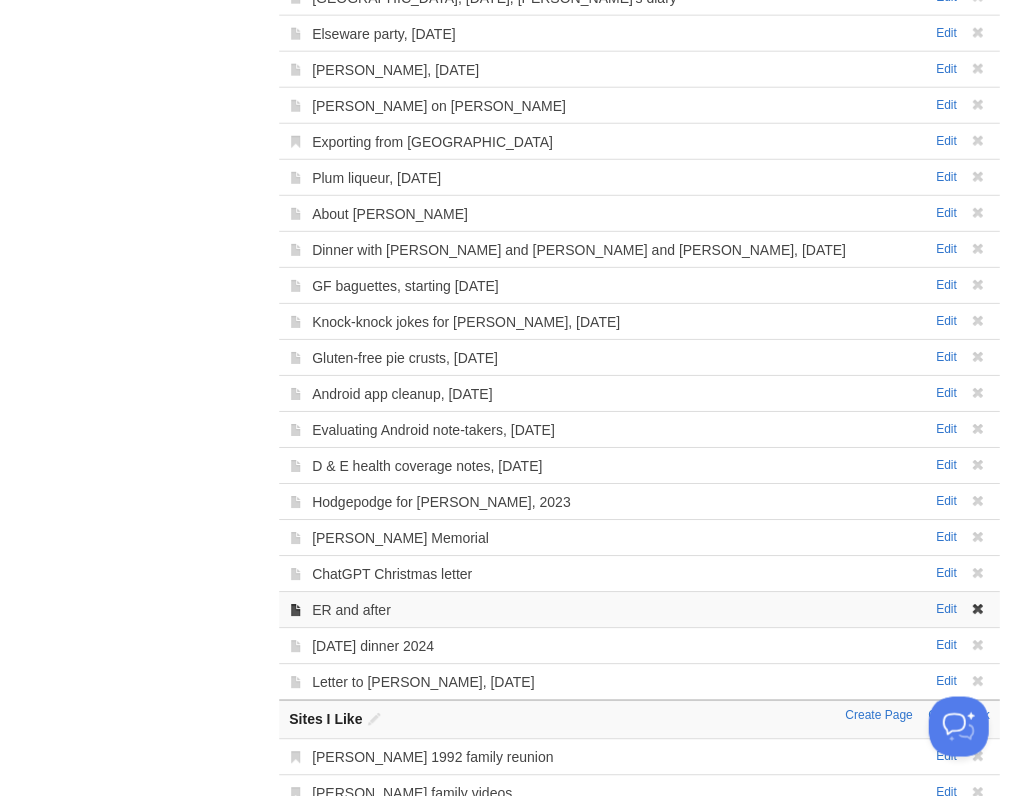 scroll, scrollTop: 808, scrollLeft: 0, axis: vertical 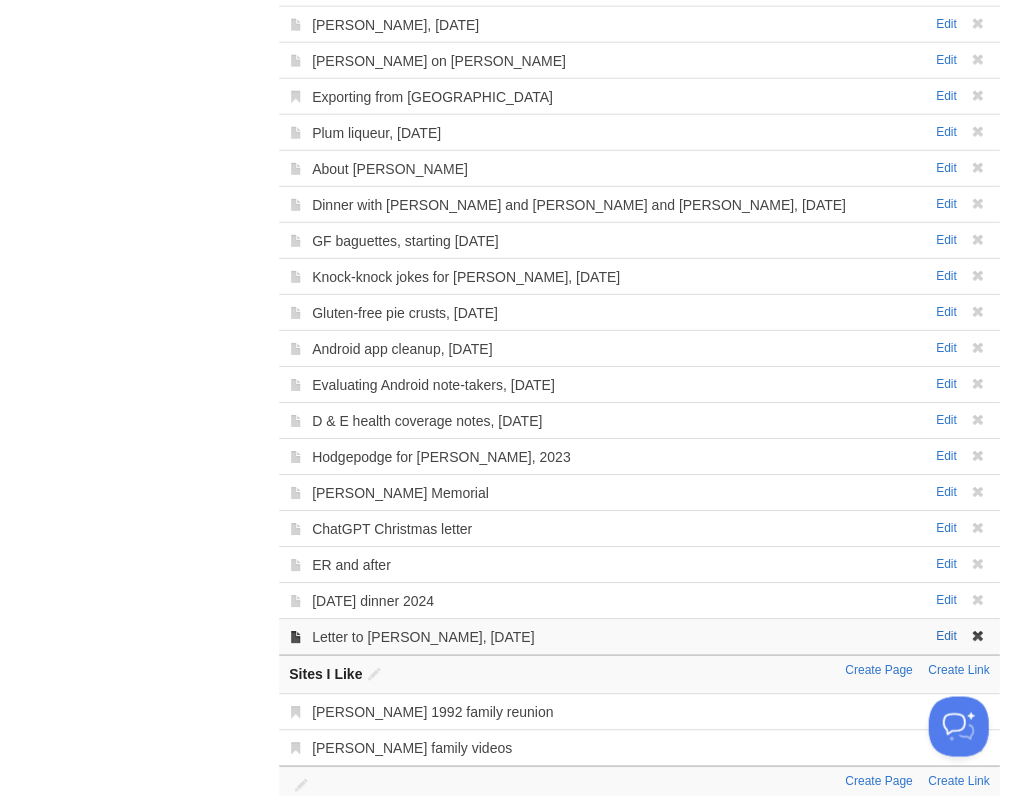 click on "Edit" at bounding box center (945, 636) 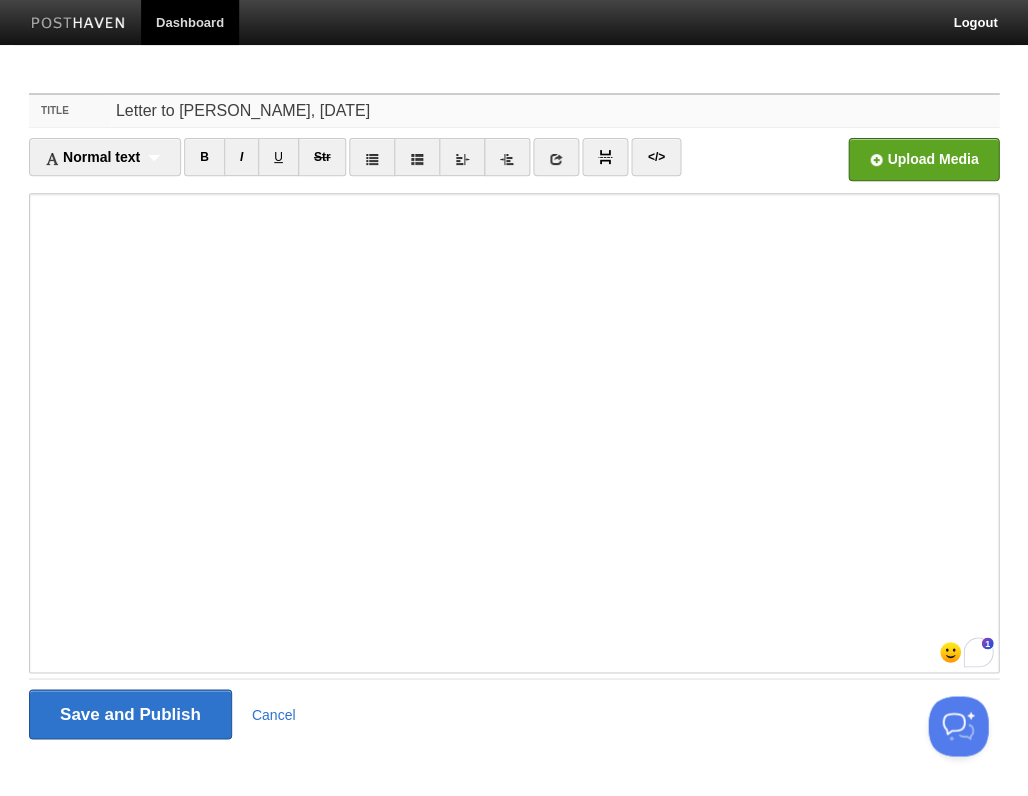 drag, startPoint x: 345, startPoint y: 107, endPoint x: 258, endPoint y: 115, distance: 87.36704 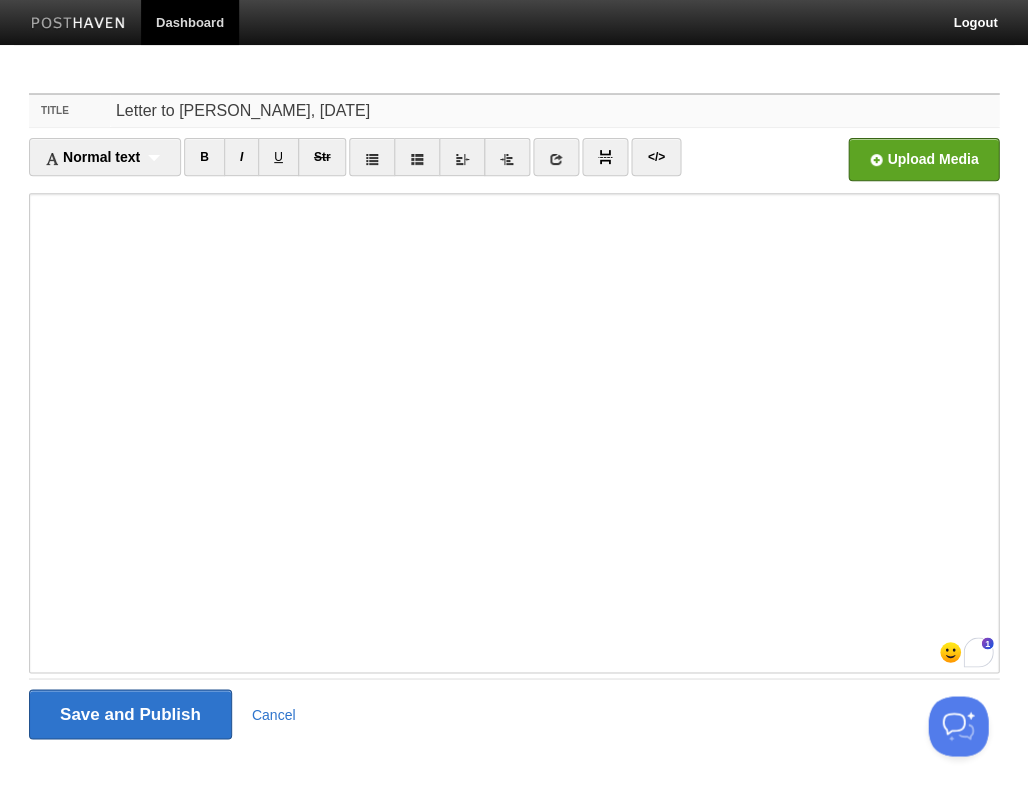 click on "Letter to cousin Bill, 25.07.29" at bounding box center (554, 111) 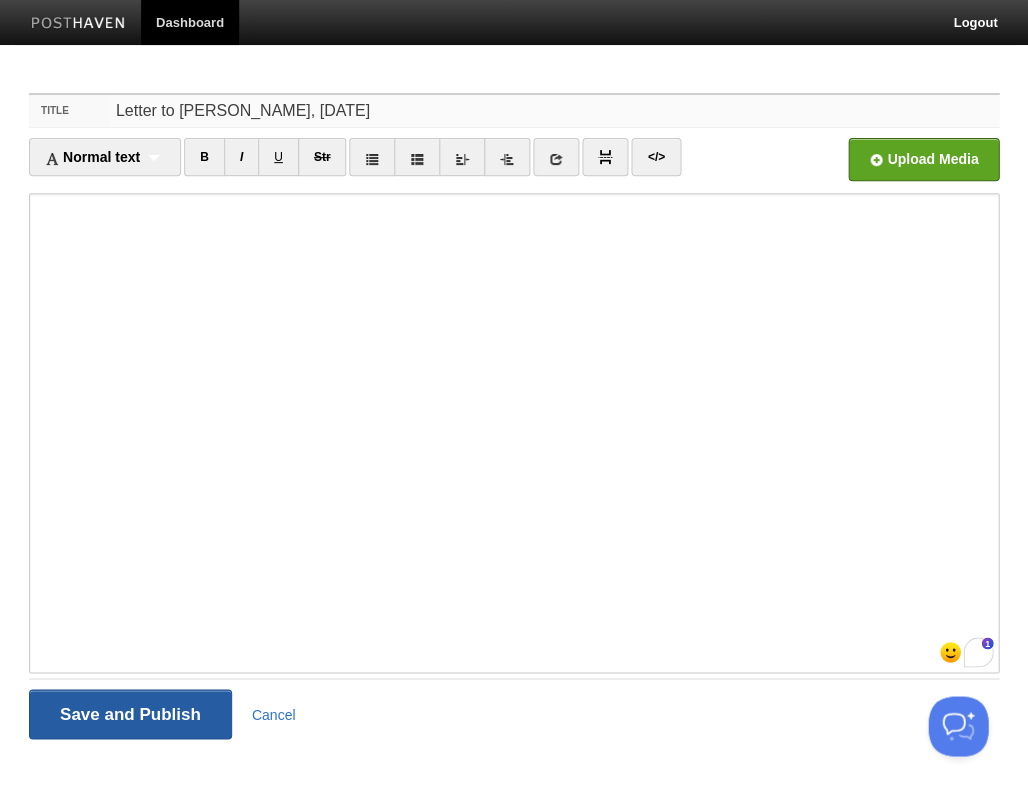 type on "Letter to cousin Bill, 7/29/25" 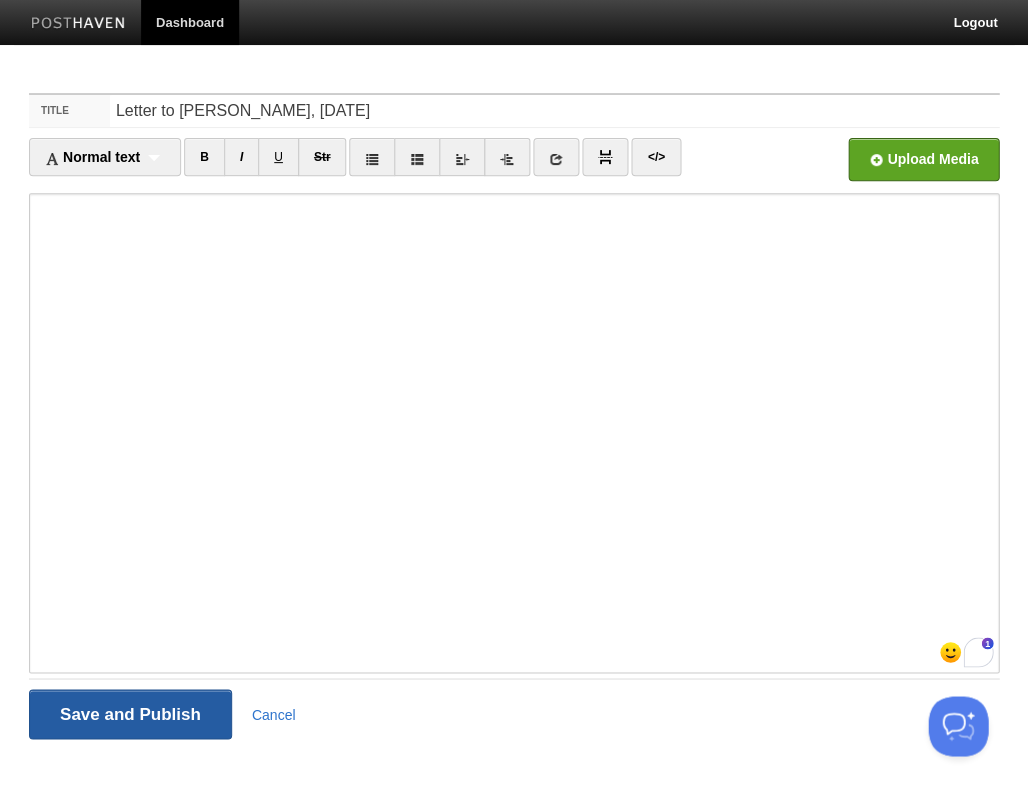 click on "Save and Publish" at bounding box center [130, 714] 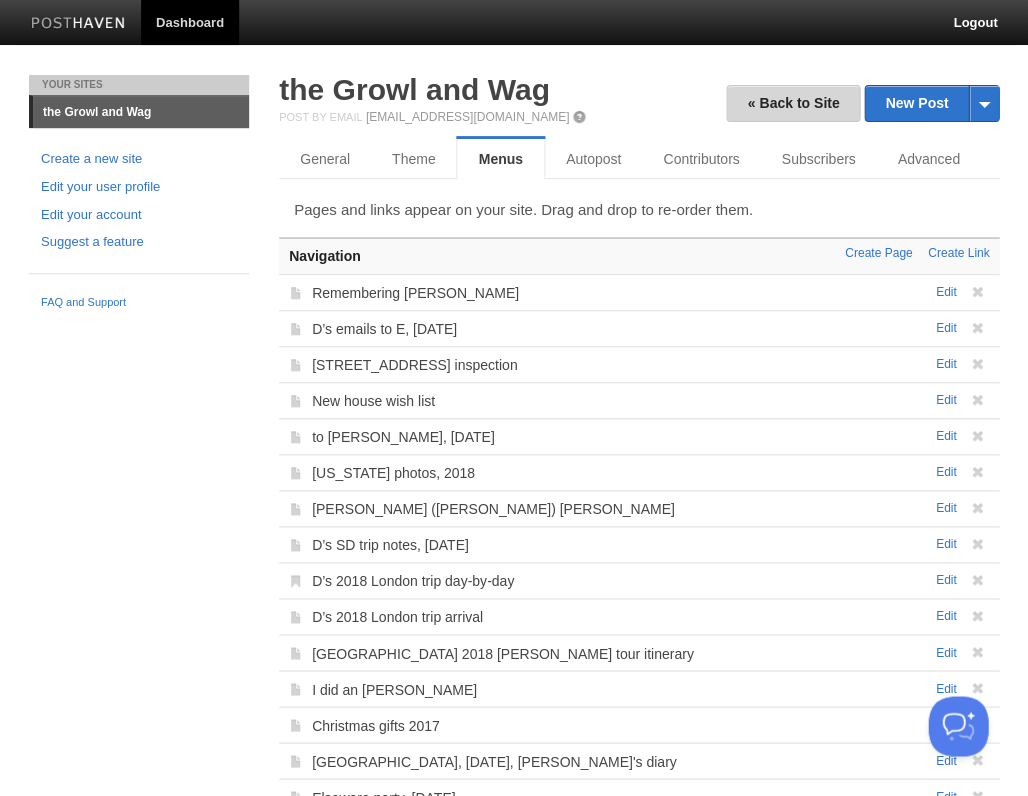 click on "« Back to Site" at bounding box center [793, 103] 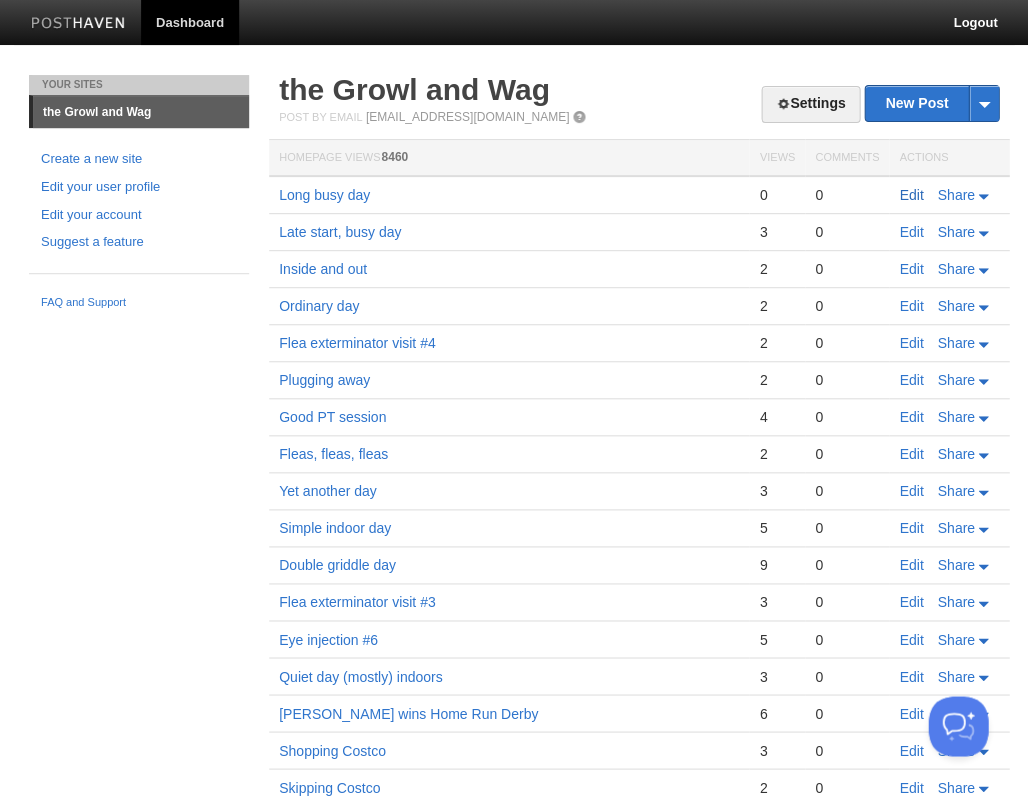 click on "Edit" at bounding box center (911, 195) 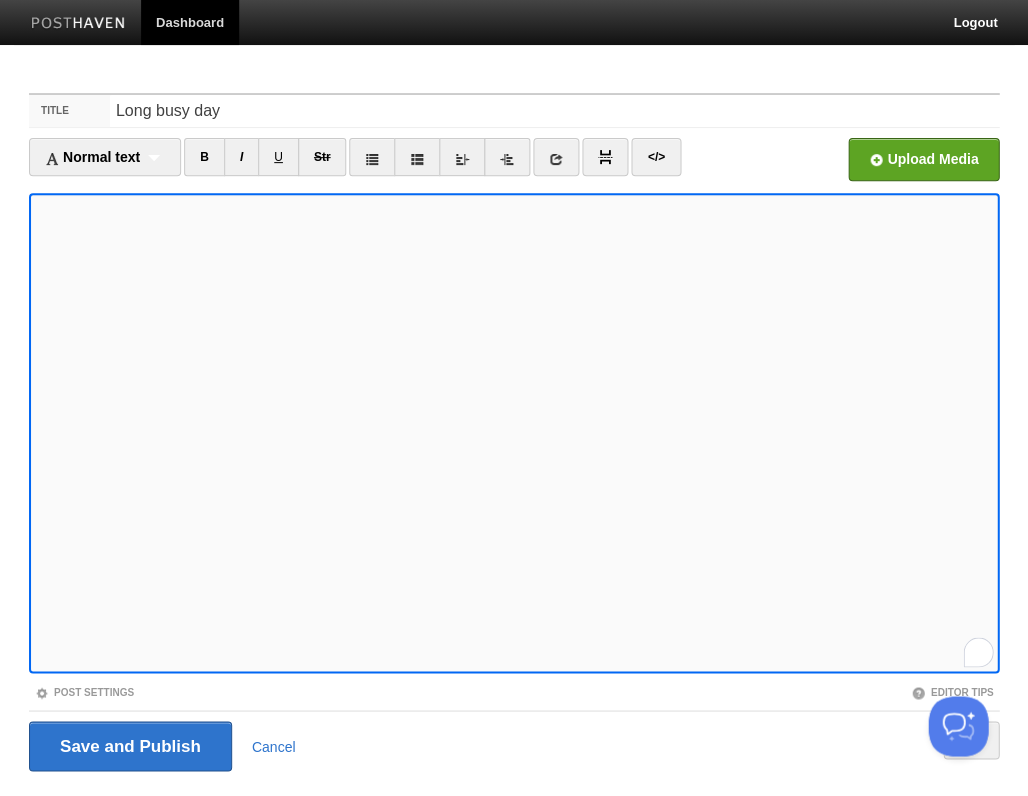 scroll, scrollTop: 48, scrollLeft: 0, axis: vertical 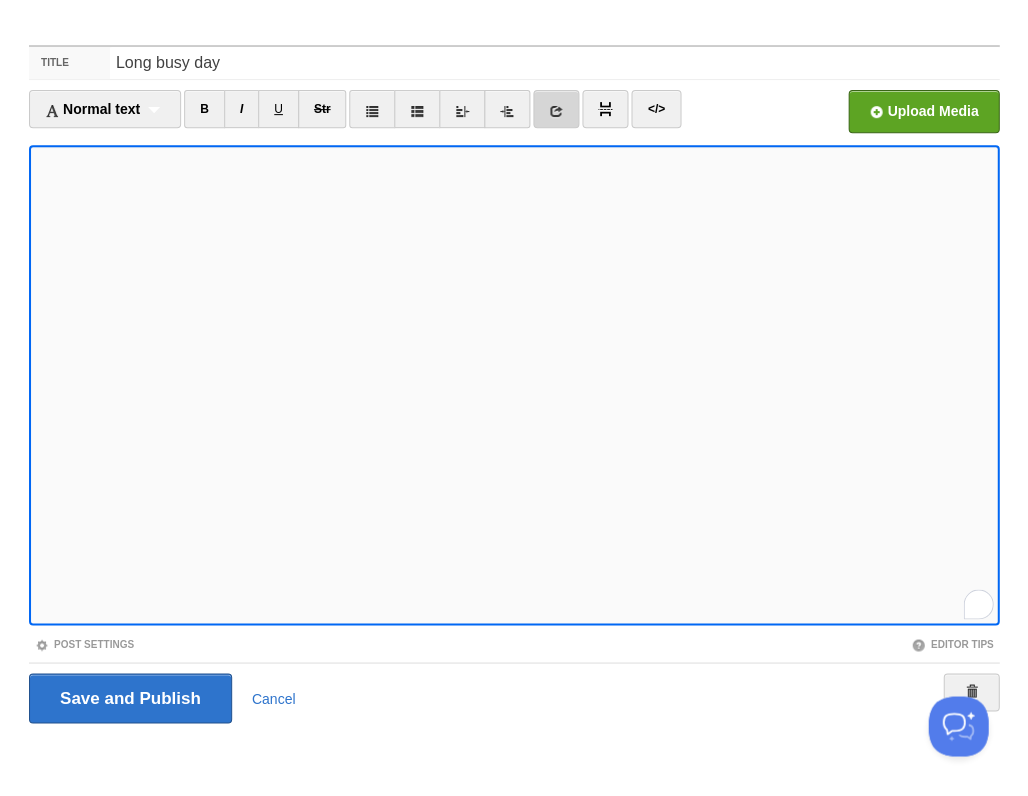 click at bounding box center [556, 111] 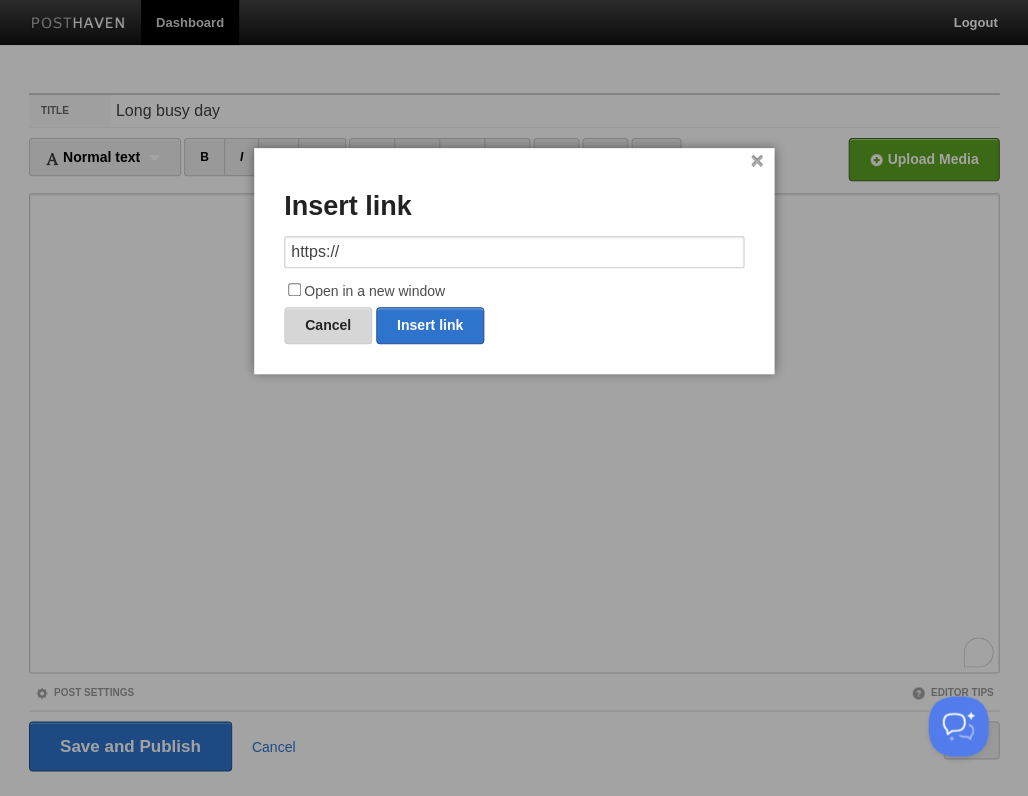 click on "Cancel" at bounding box center (328, 325) 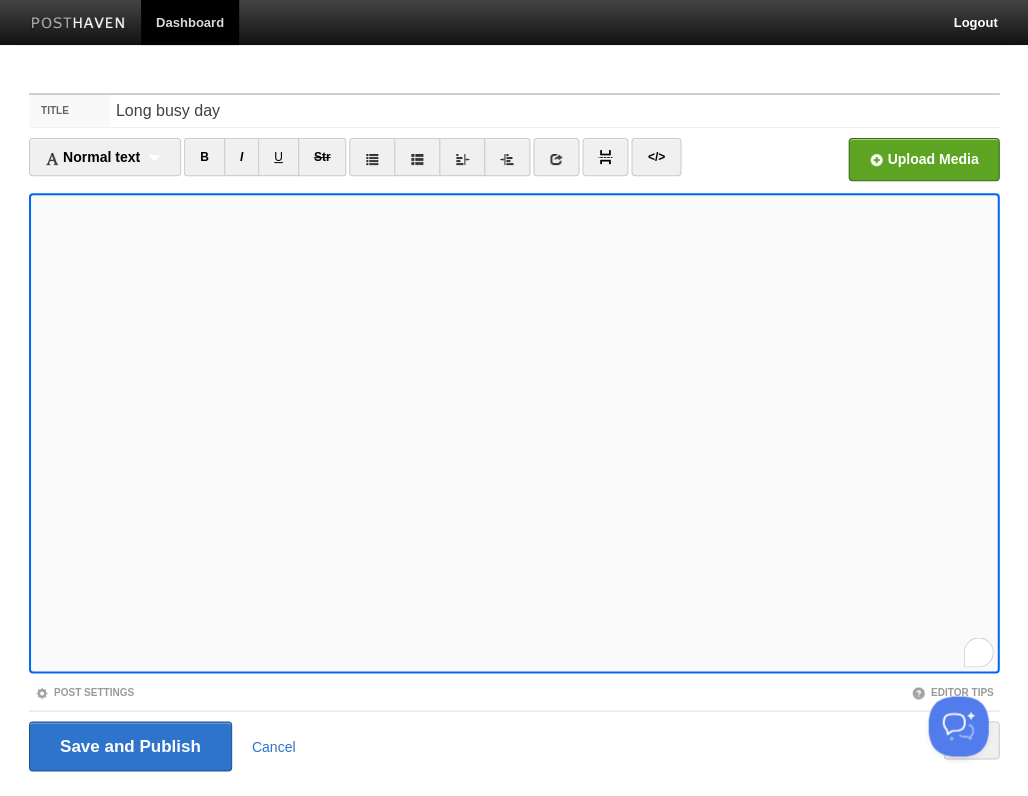 click on "Save and Publish" at bounding box center (130, 746) 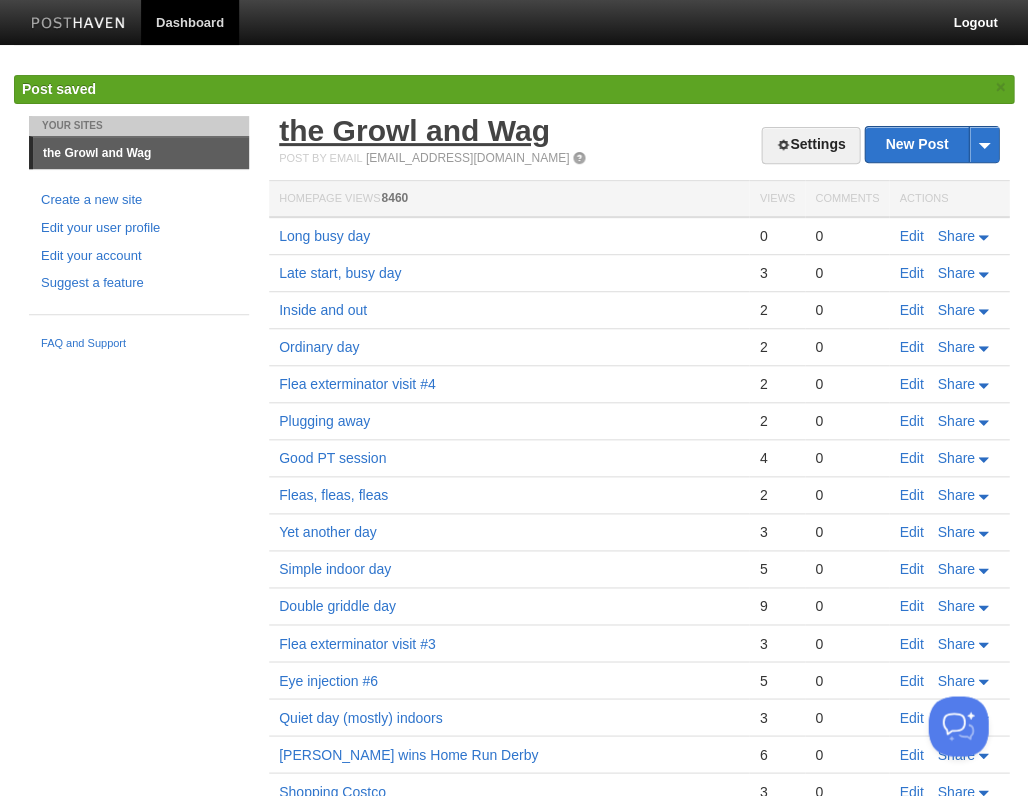 click on "the Growl and Wag" at bounding box center [414, 130] 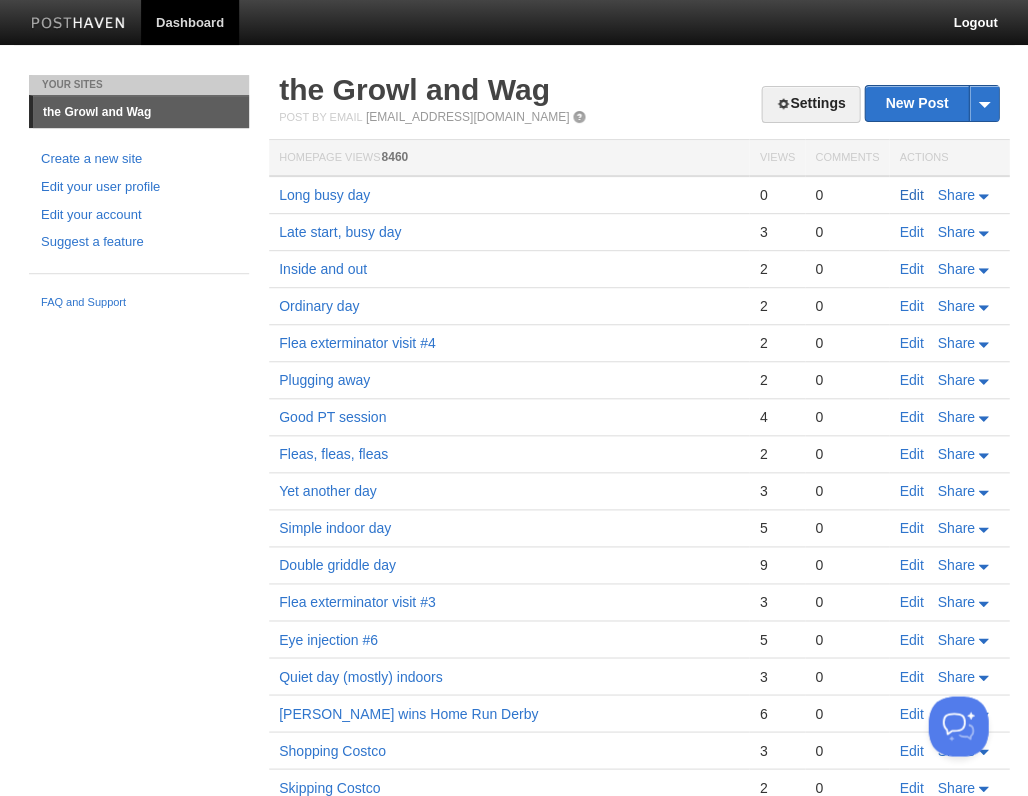click on "Edit" at bounding box center [911, 195] 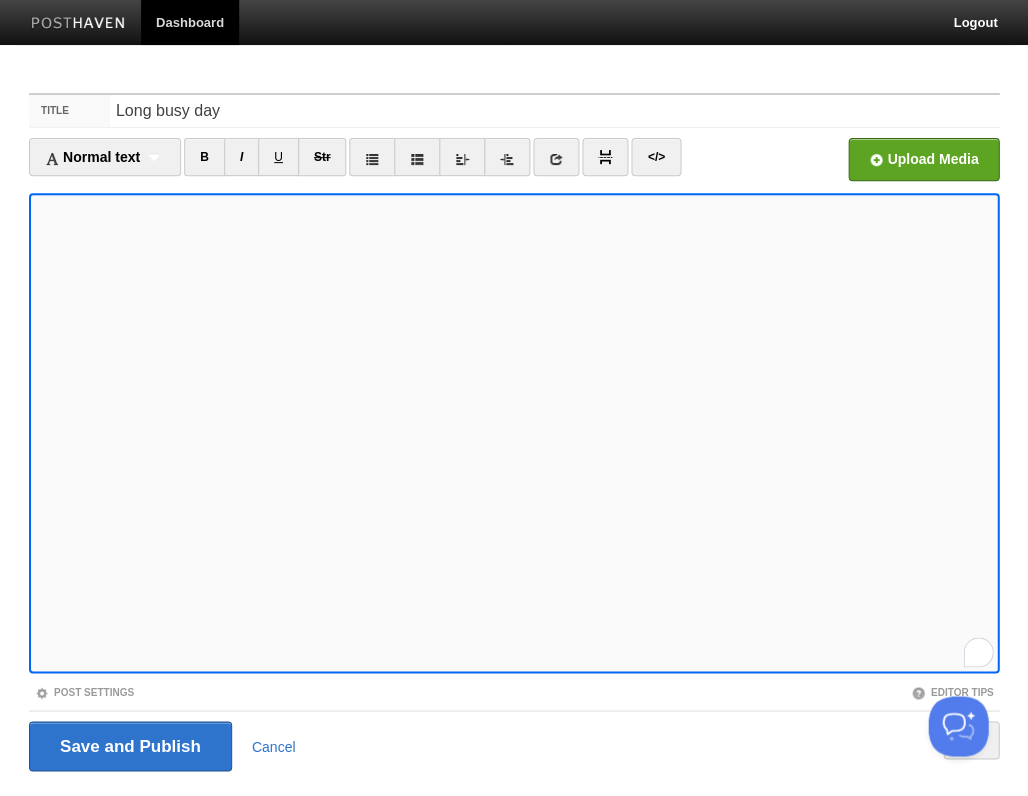 scroll, scrollTop: 48, scrollLeft: 0, axis: vertical 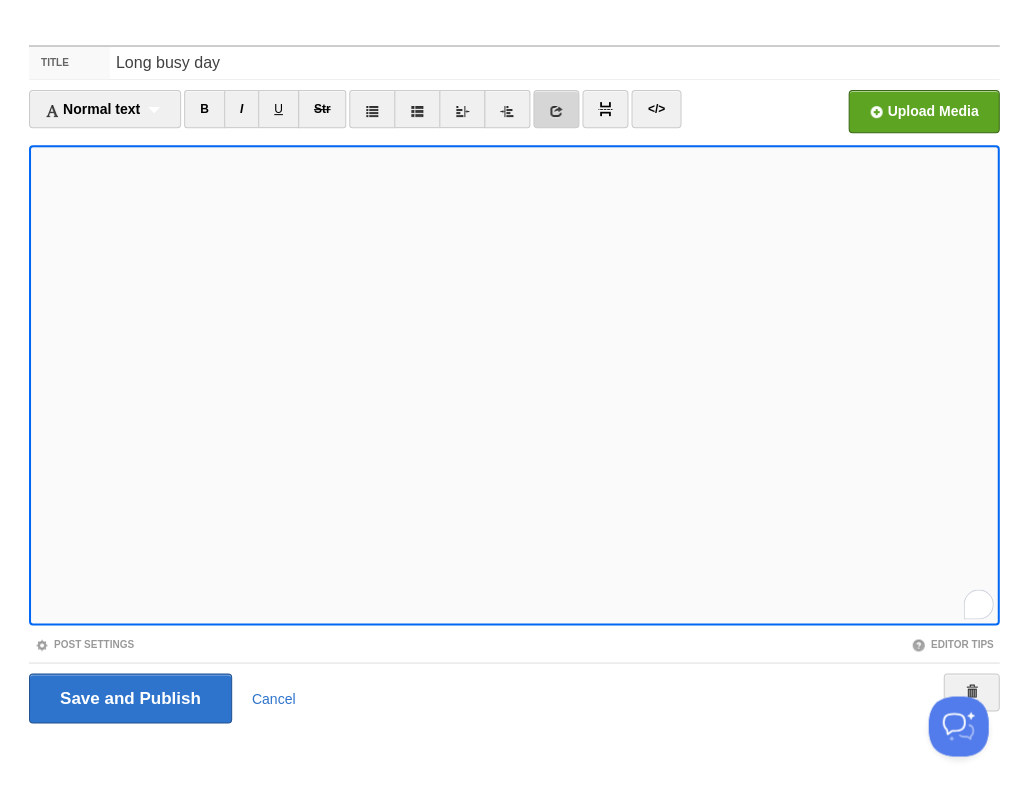 click at bounding box center (556, 111) 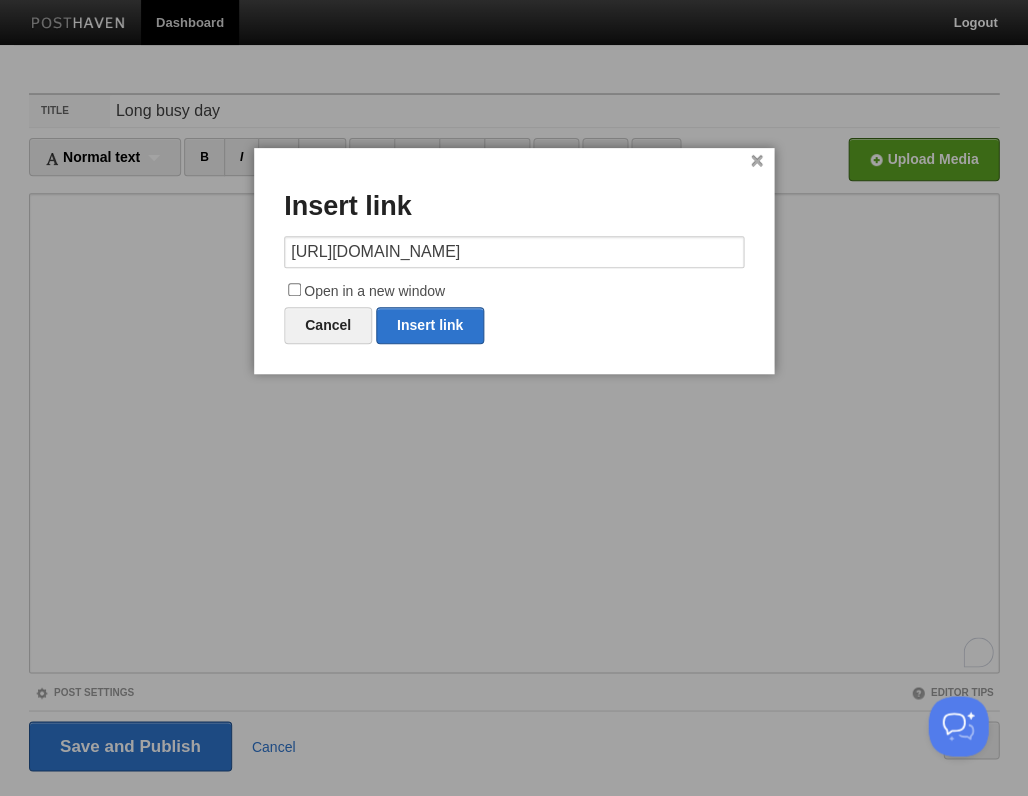 type on "https://" 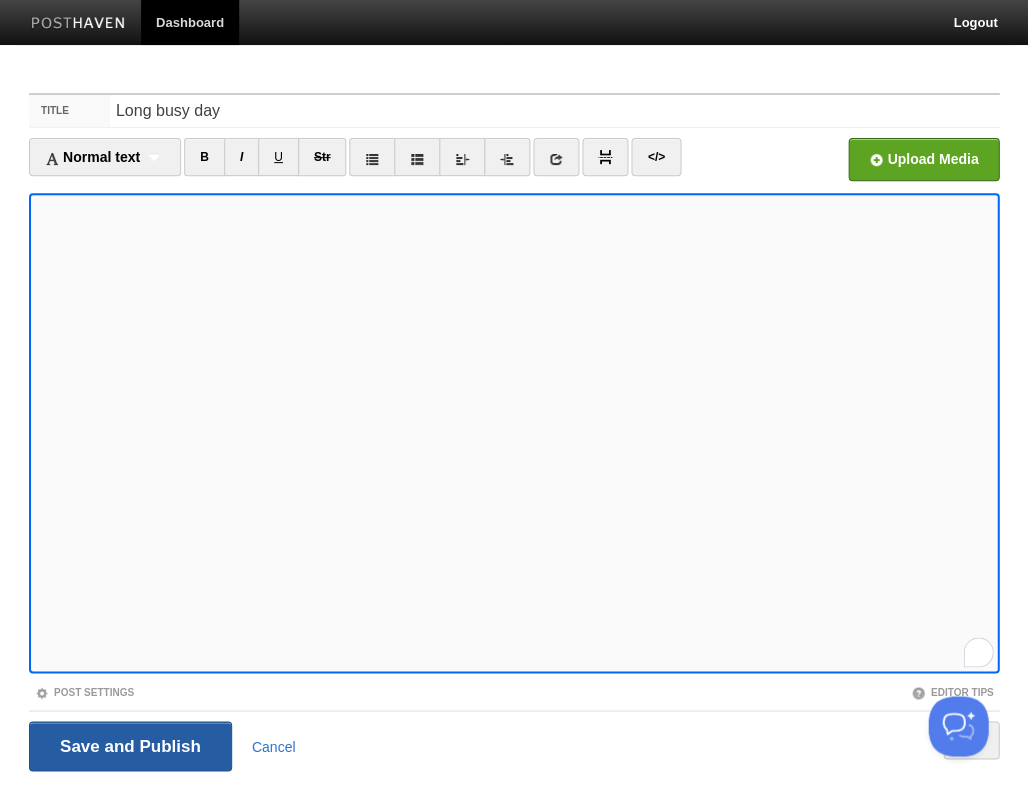 click on "Save and Publish" at bounding box center (130, 746) 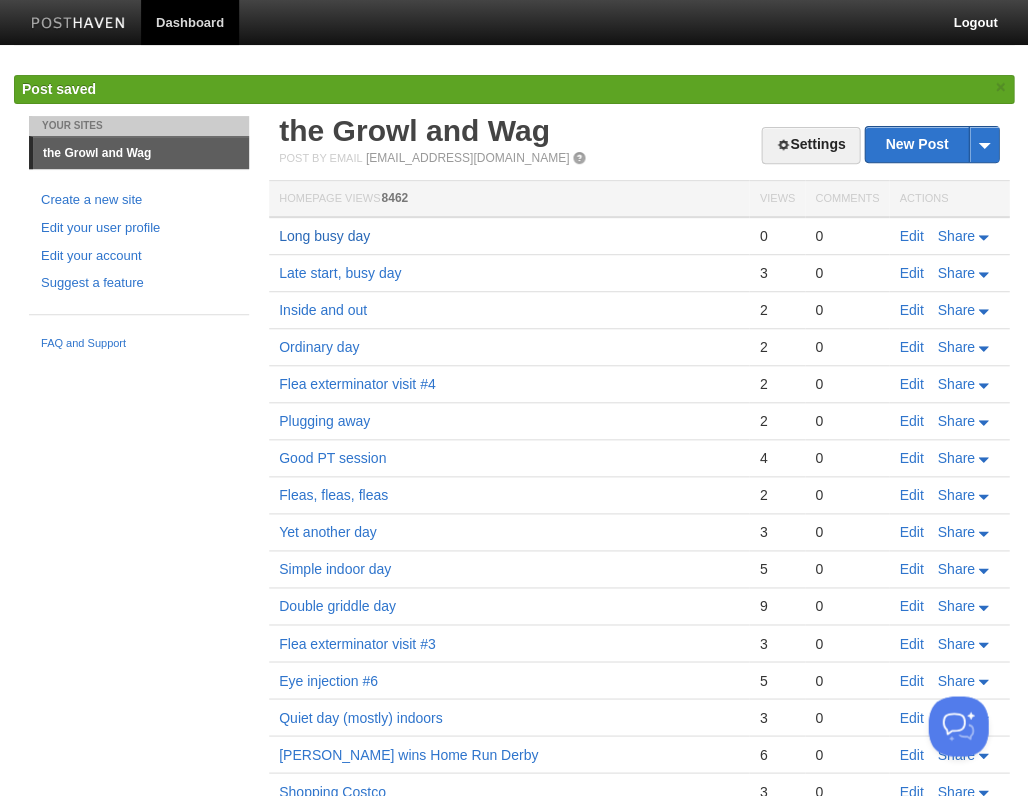 click on "Long busy day" at bounding box center [324, 236] 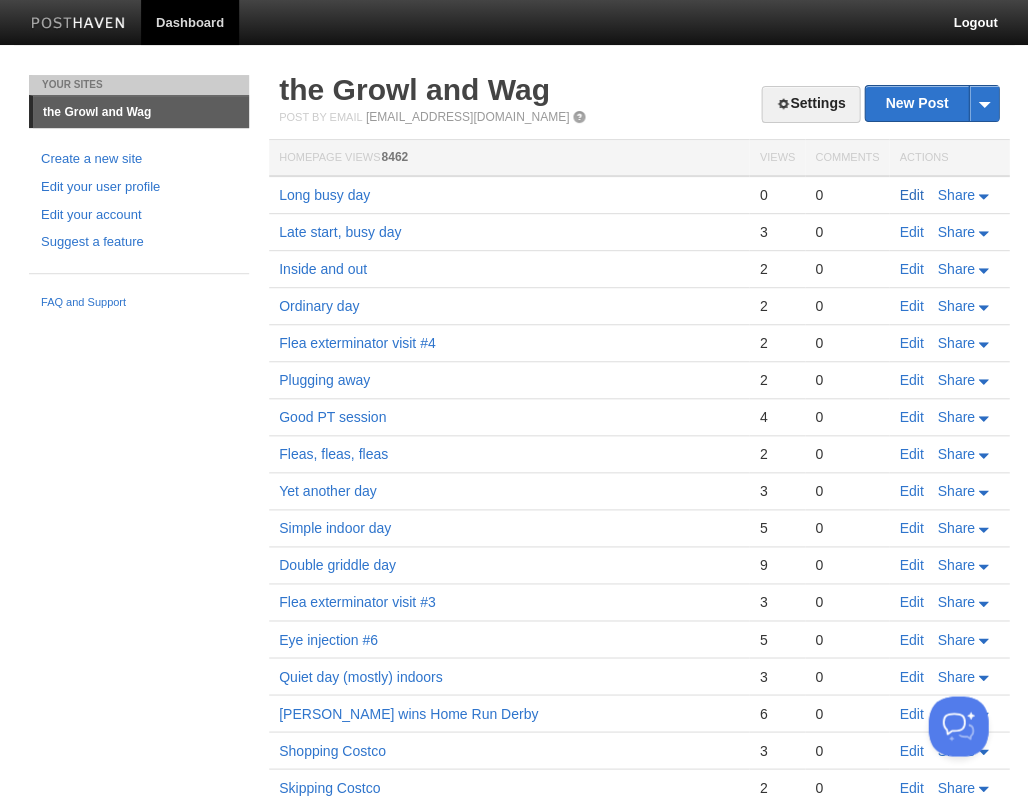 click on "Edit" at bounding box center [911, 195] 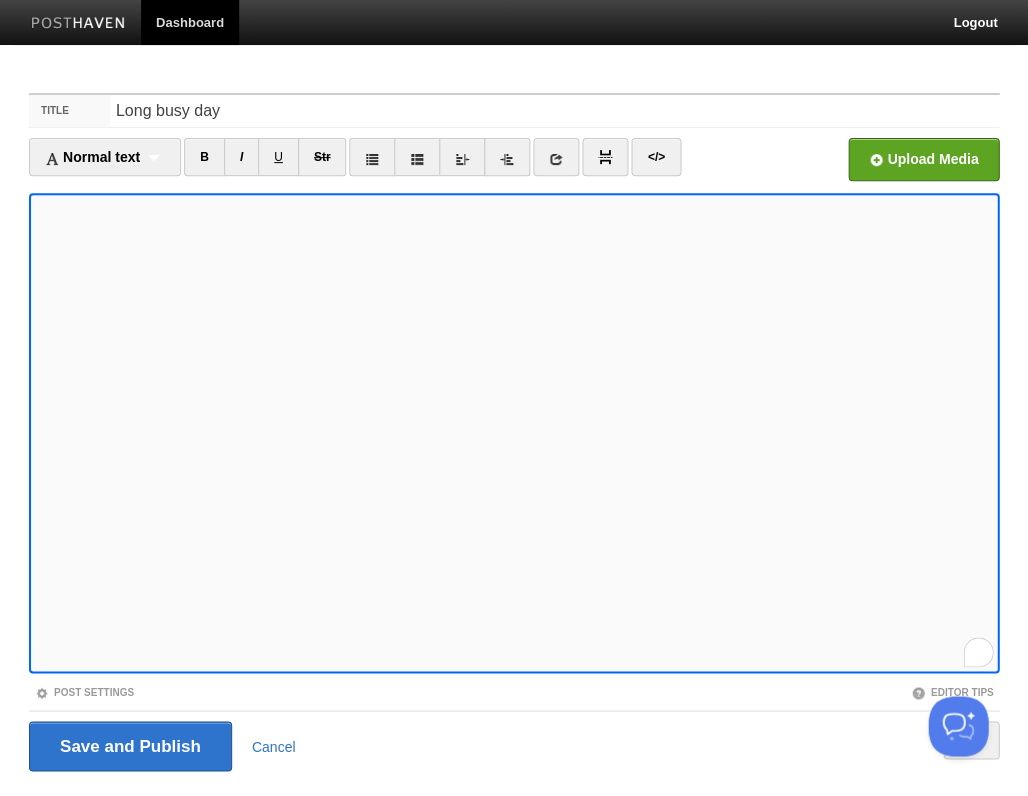 scroll, scrollTop: 521, scrollLeft: 0, axis: vertical 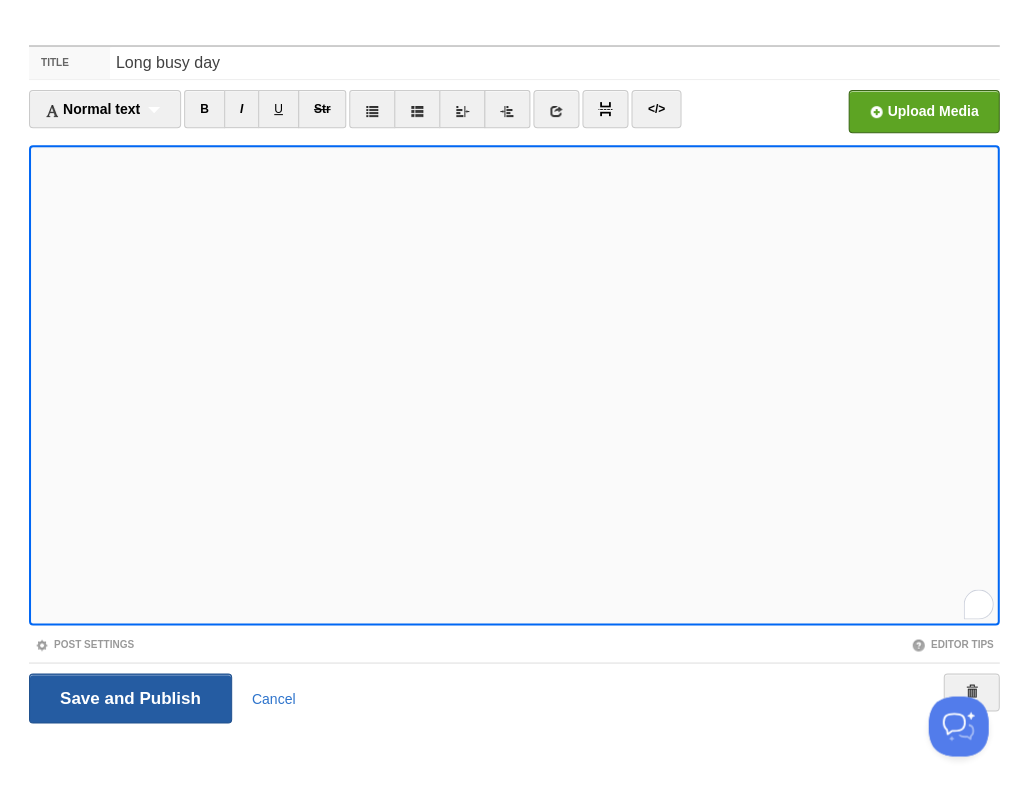 click on "Save and Publish" at bounding box center [130, 698] 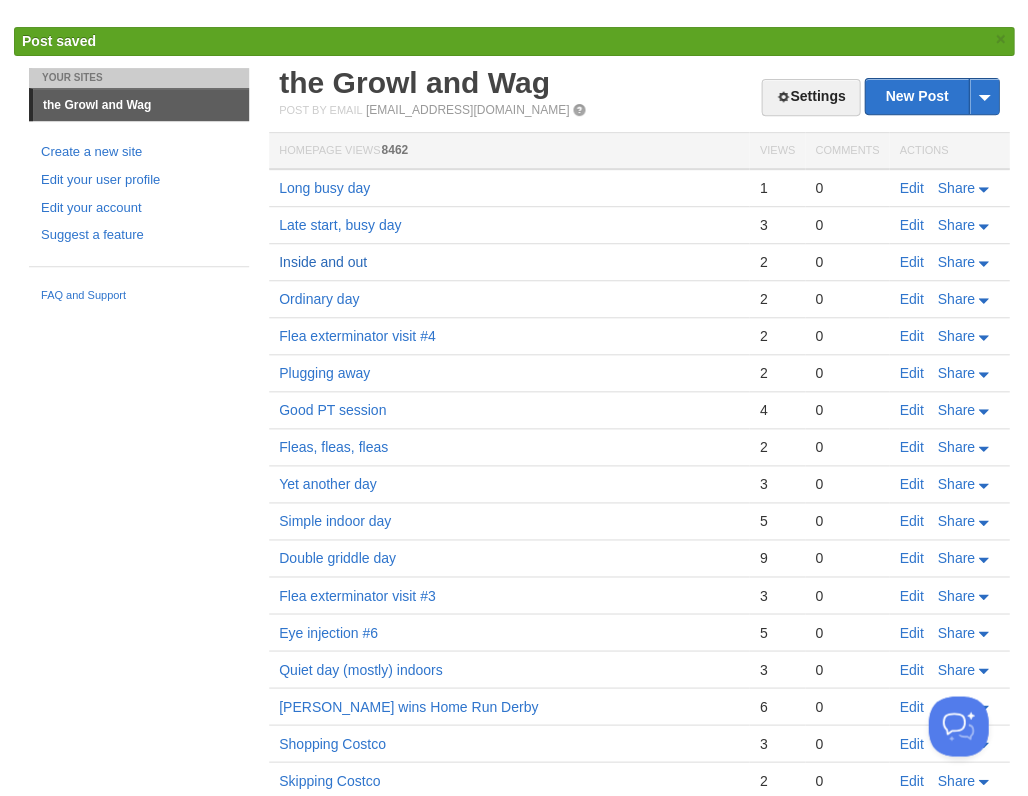 click on "Inside and out" at bounding box center (323, 262) 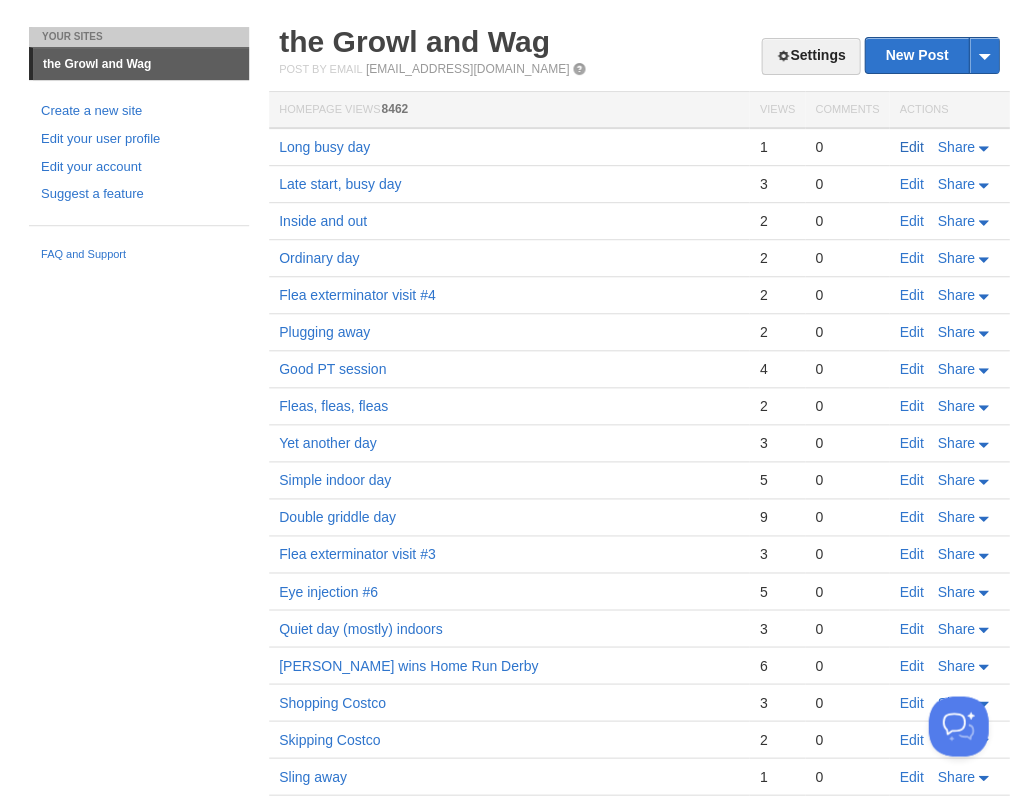click on "Edit" at bounding box center (911, 147) 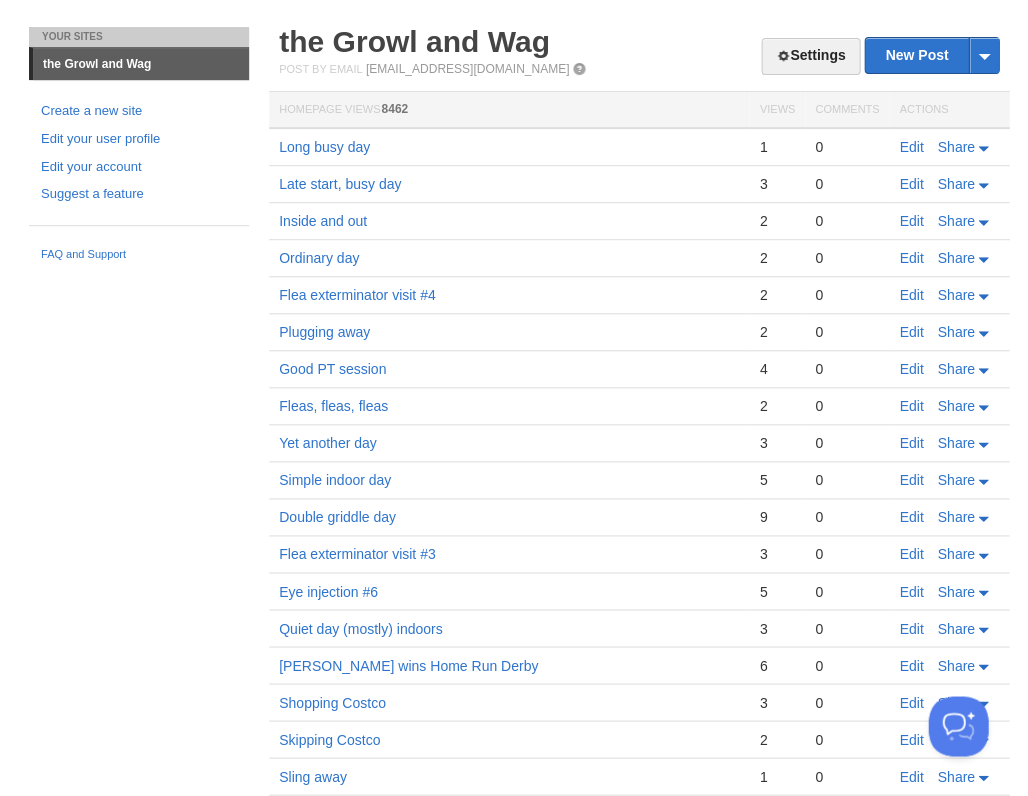 scroll, scrollTop: 0, scrollLeft: 0, axis: both 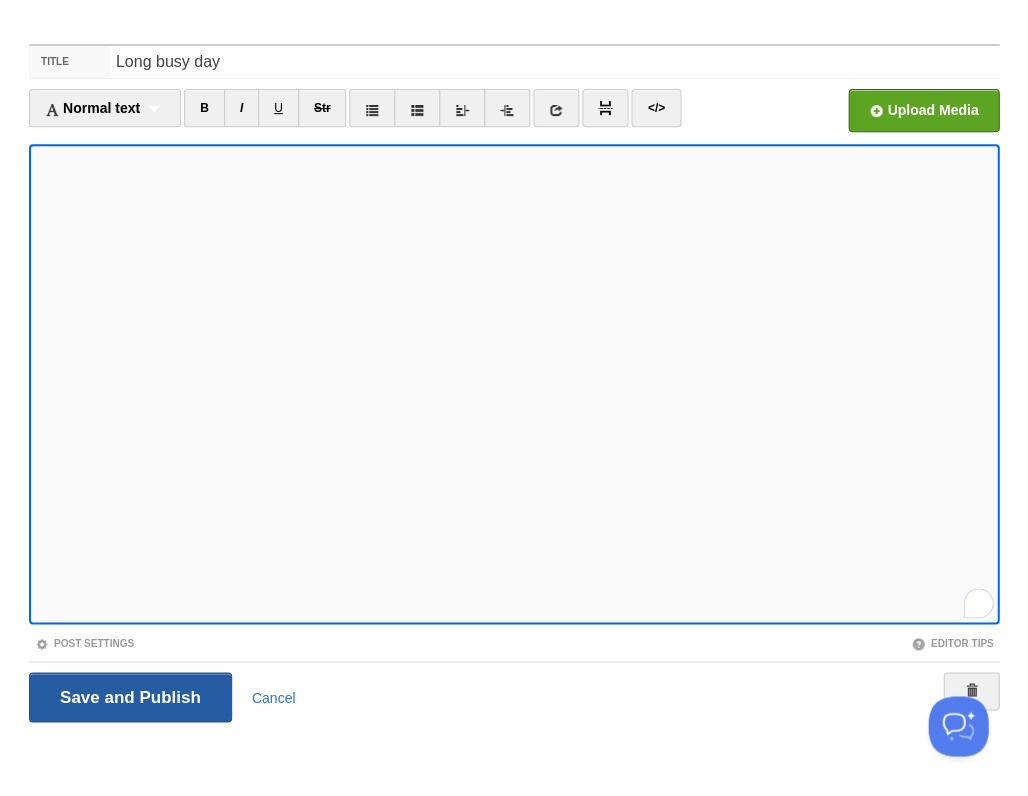 click on "Save and Publish" at bounding box center (130, 697) 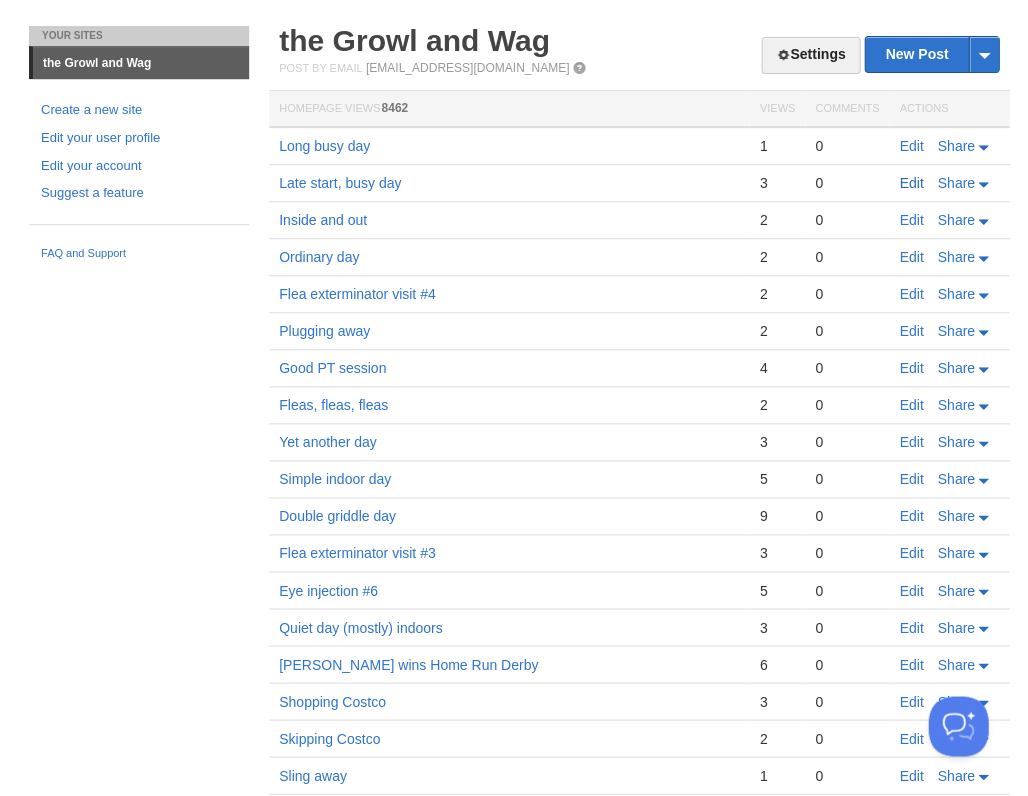 click on "Edit" at bounding box center (911, 183) 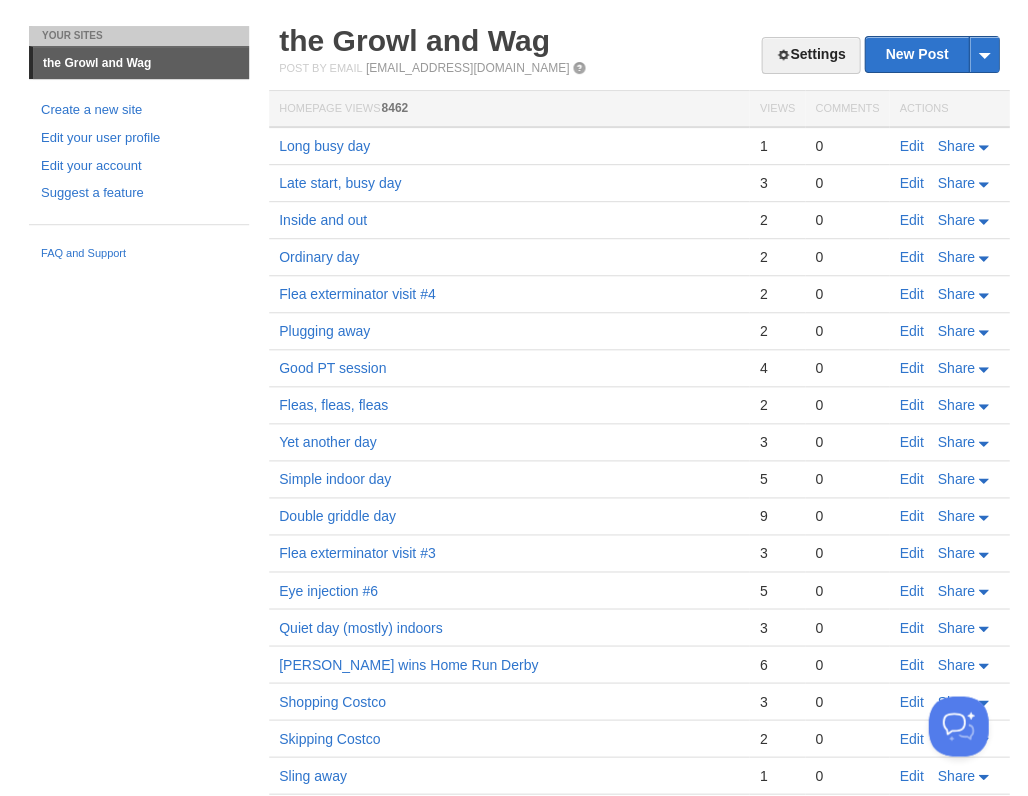 scroll, scrollTop: 0, scrollLeft: 0, axis: both 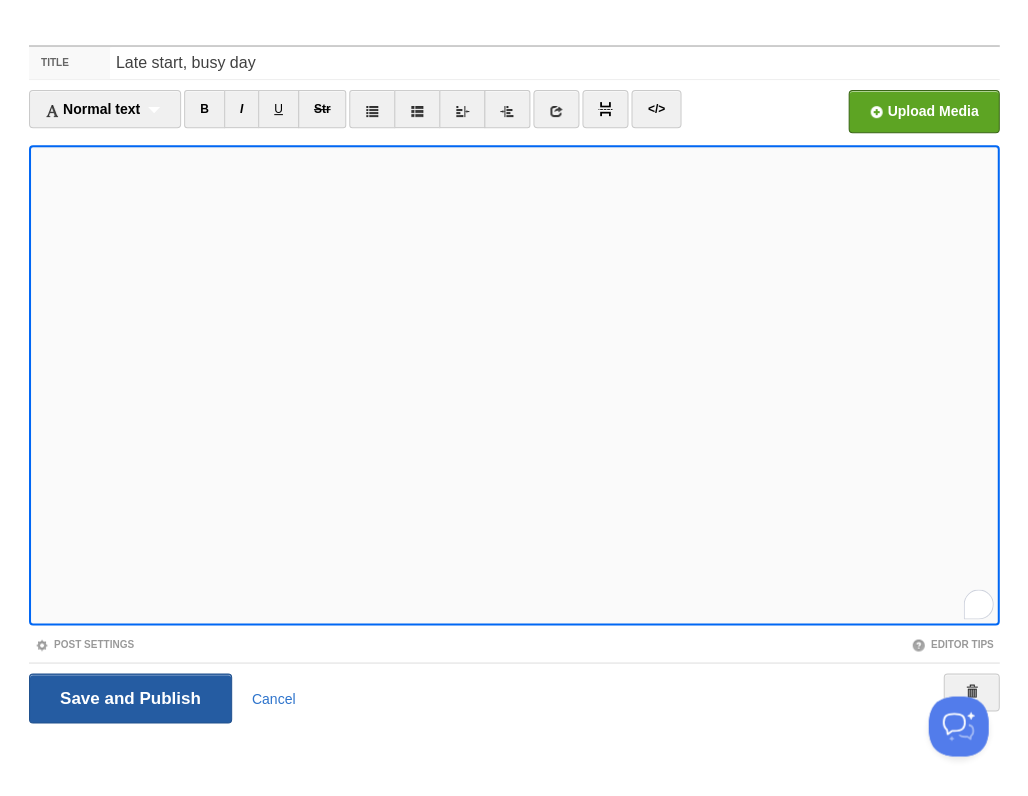 click on "Save and Publish" at bounding box center [130, 698] 